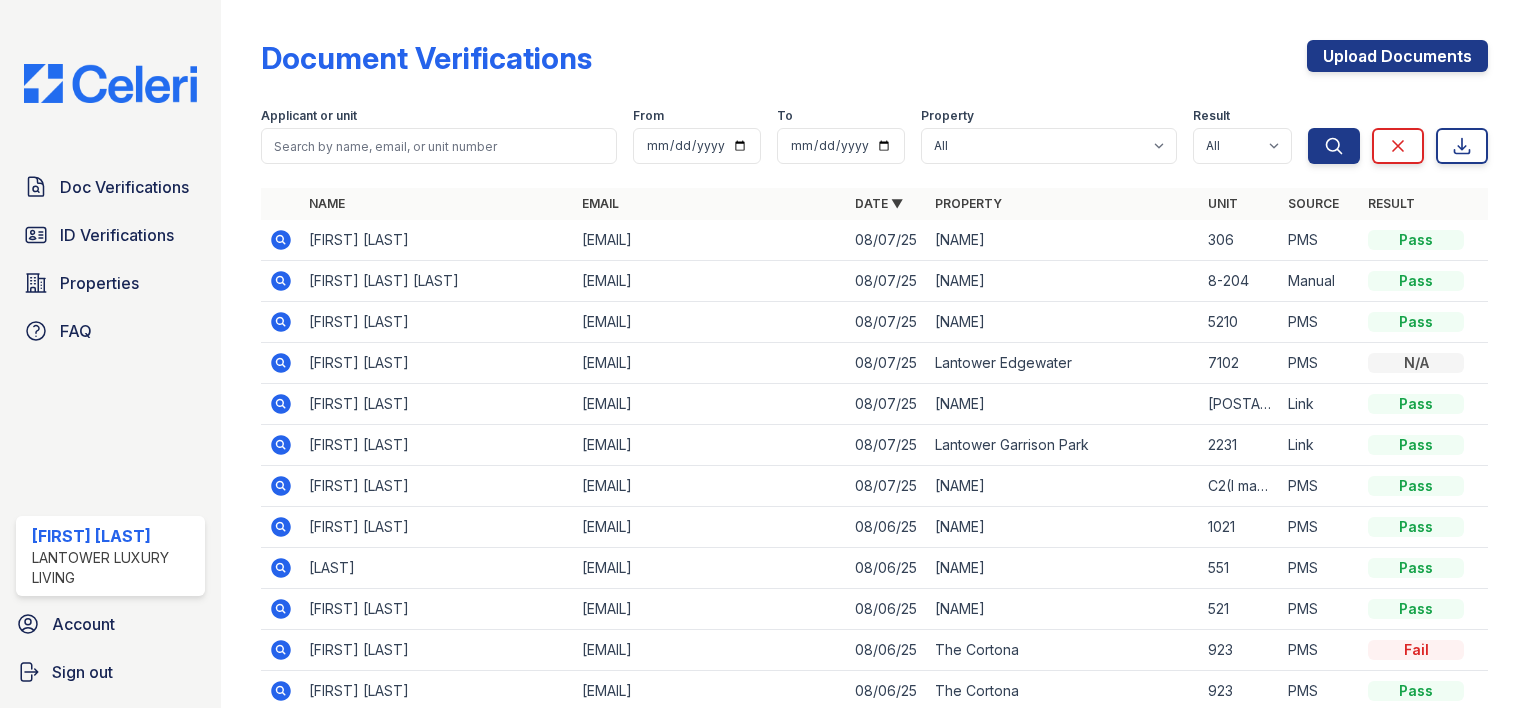 scroll, scrollTop: 0, scrollLeft: 0, axis: both 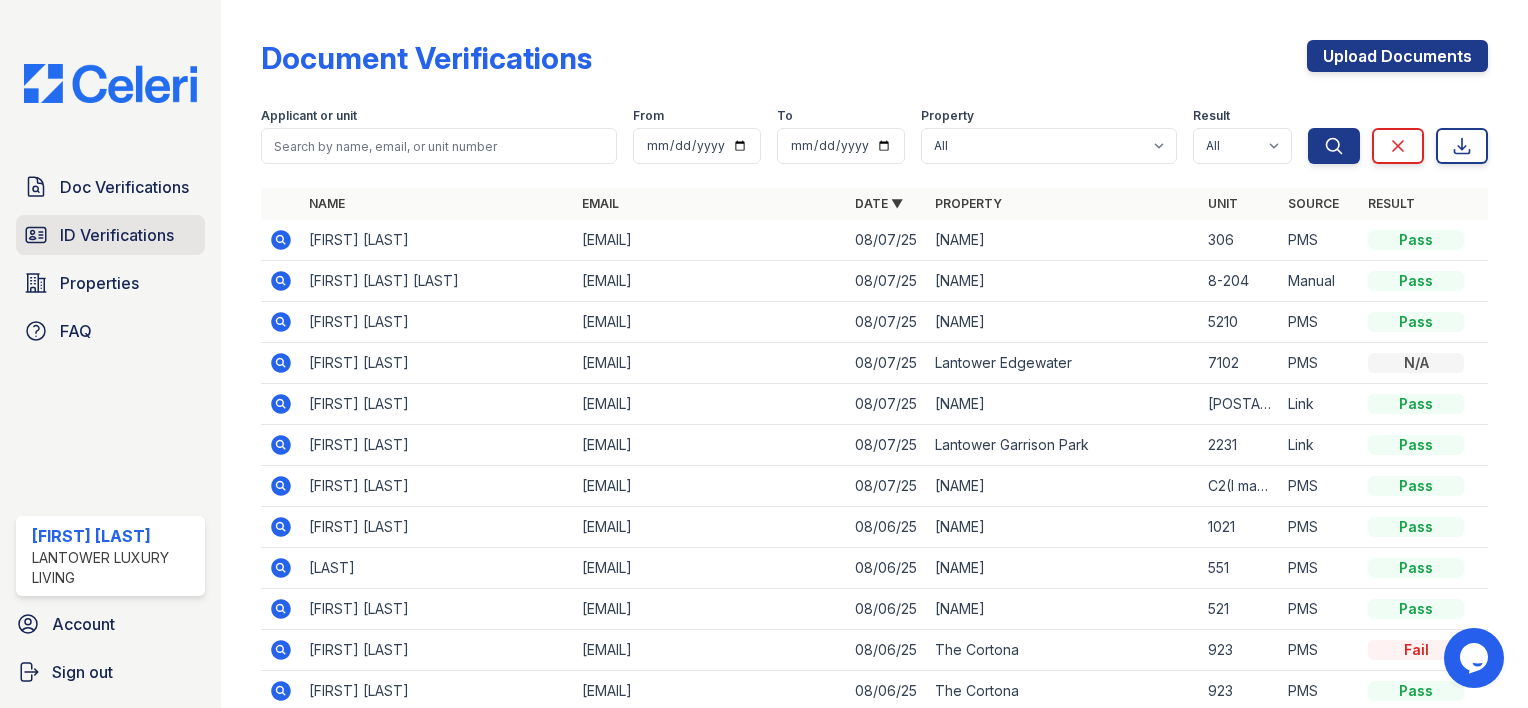 click on "ID Verifications" at bounding box center [117, 235] 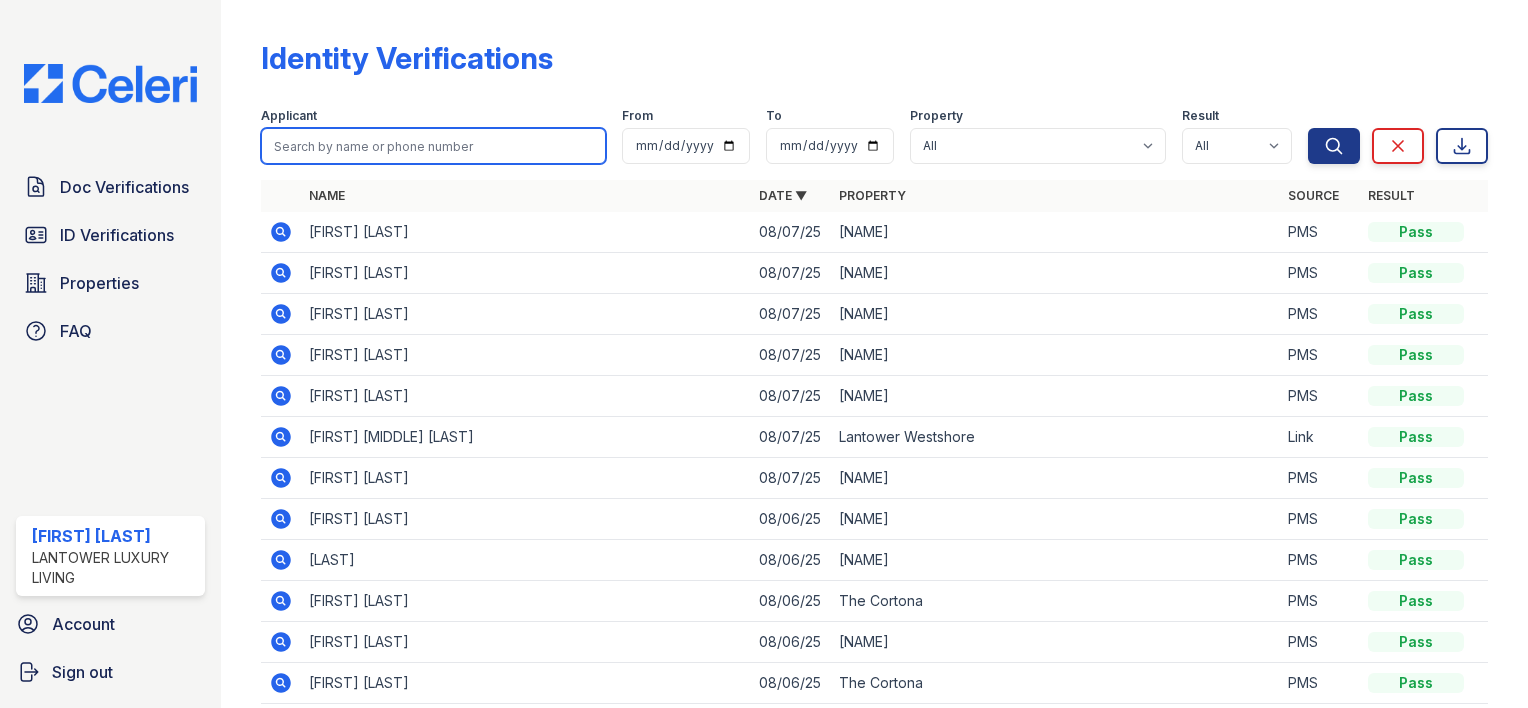 drag, startPoint x: 328, startPoint y: 173, endPoint x: 348, endPoint y: 152, distance: 29 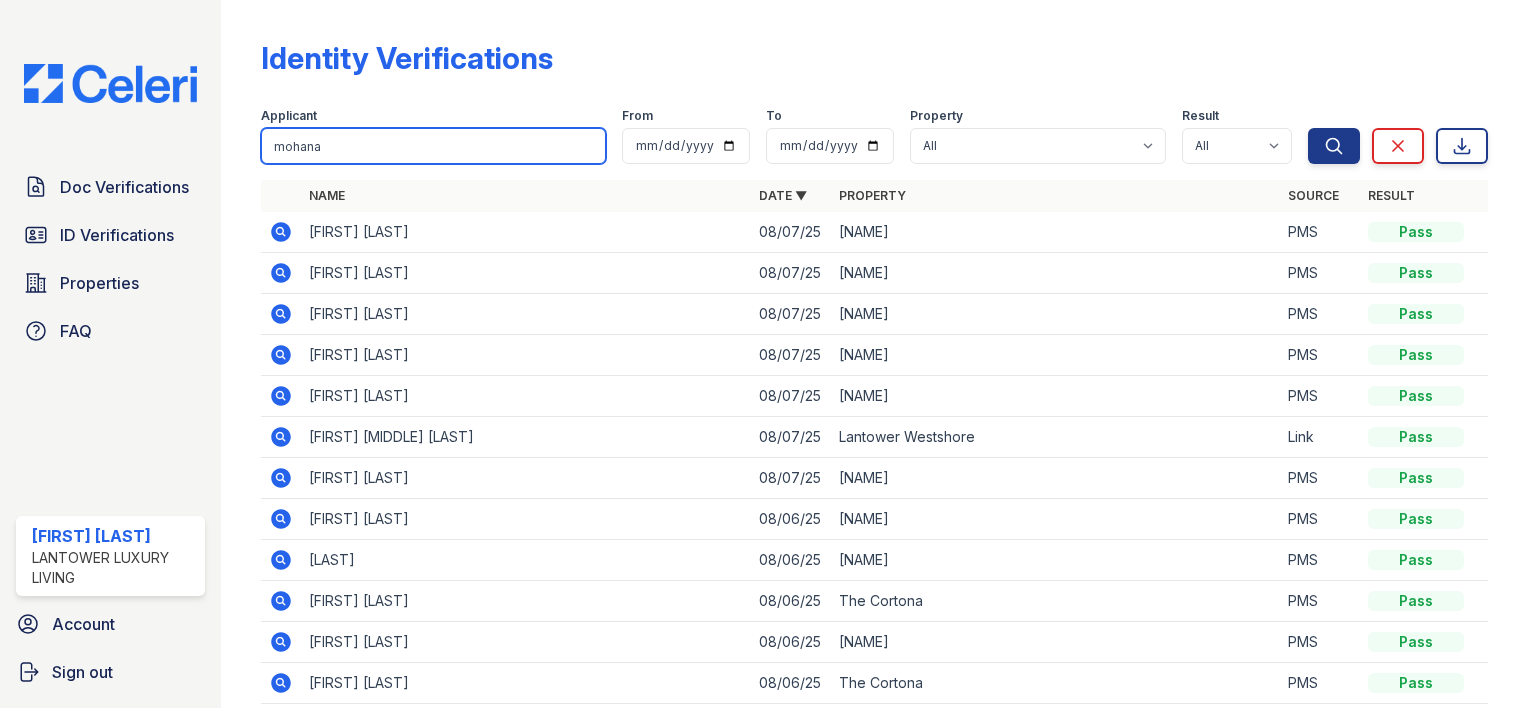 type on "mohana" 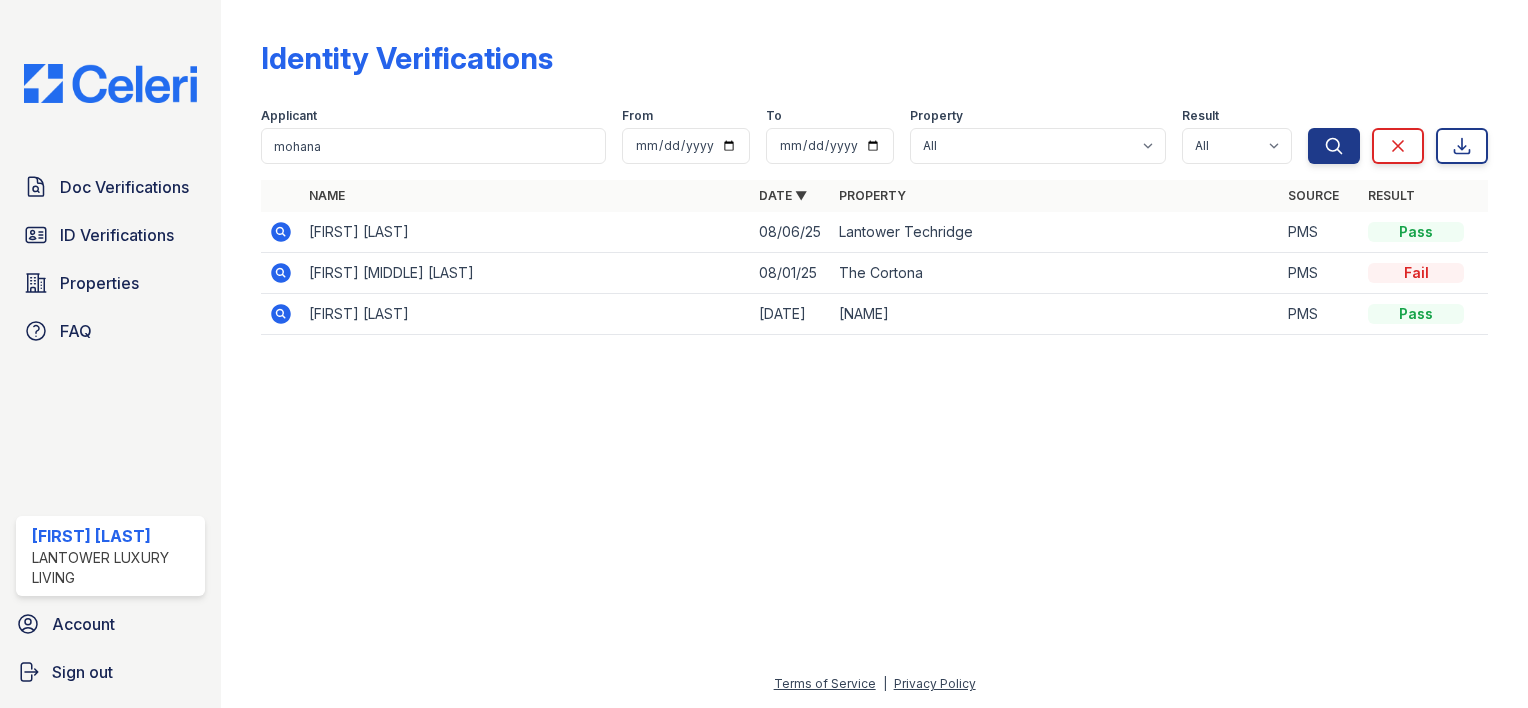 click 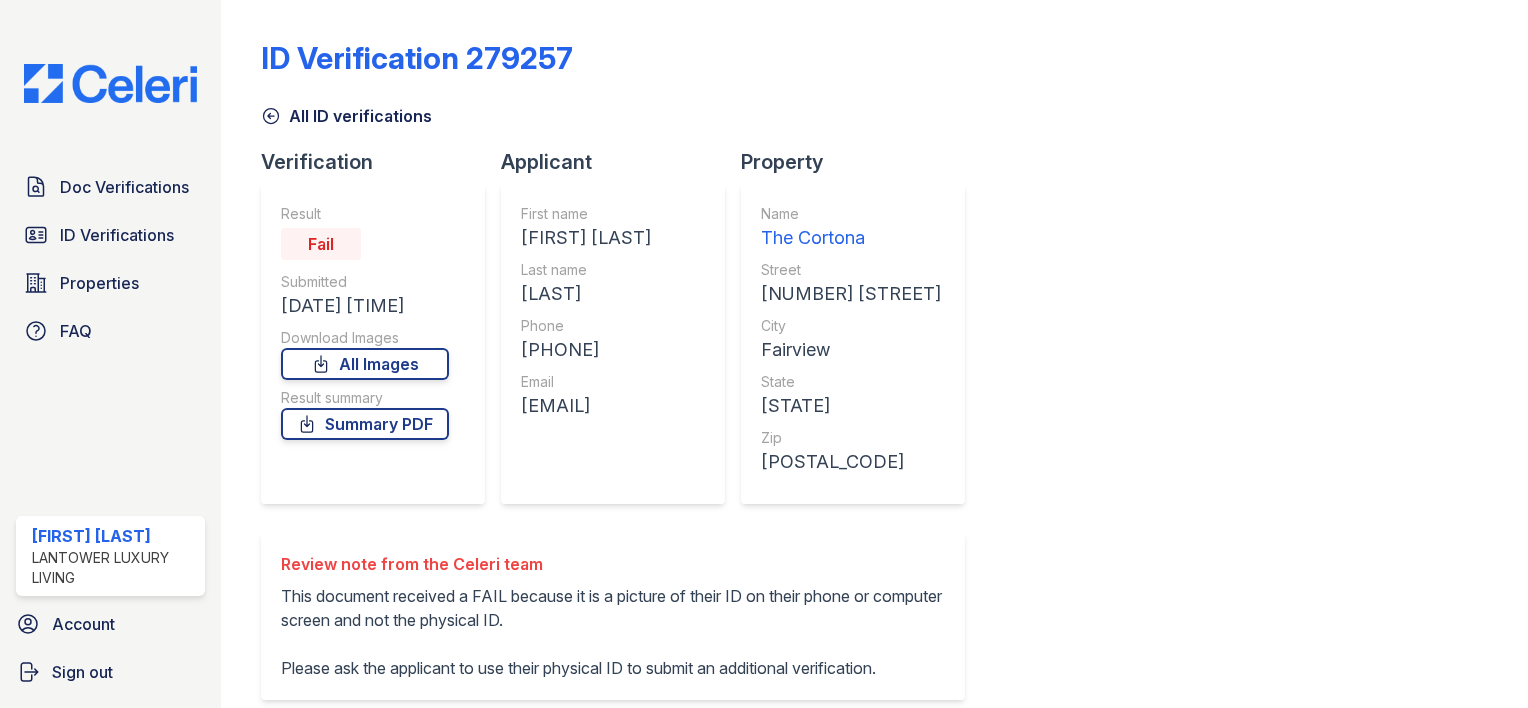 scroll, scrollTop: 0, scrollLeft: 0, axis: both 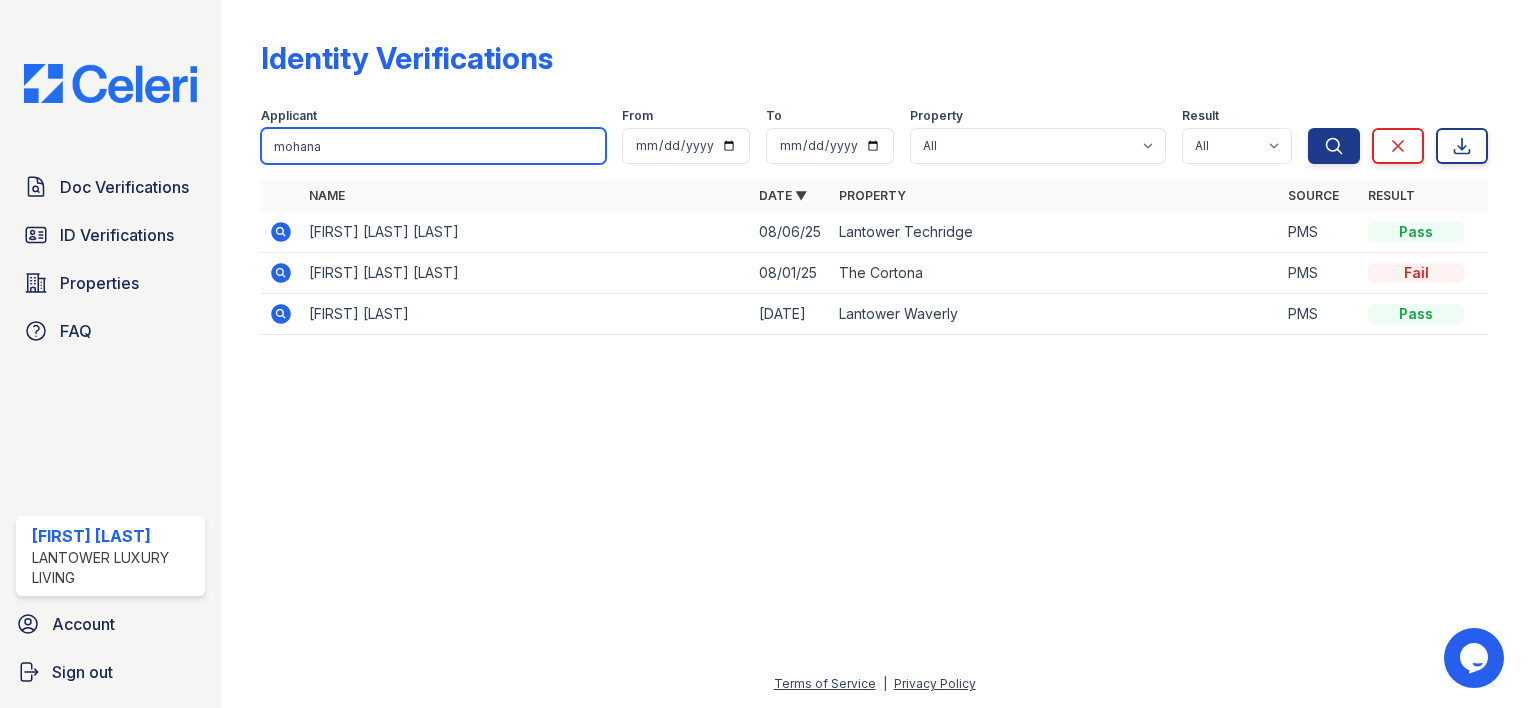 click on "mohana" at bounding box center [433, 146] 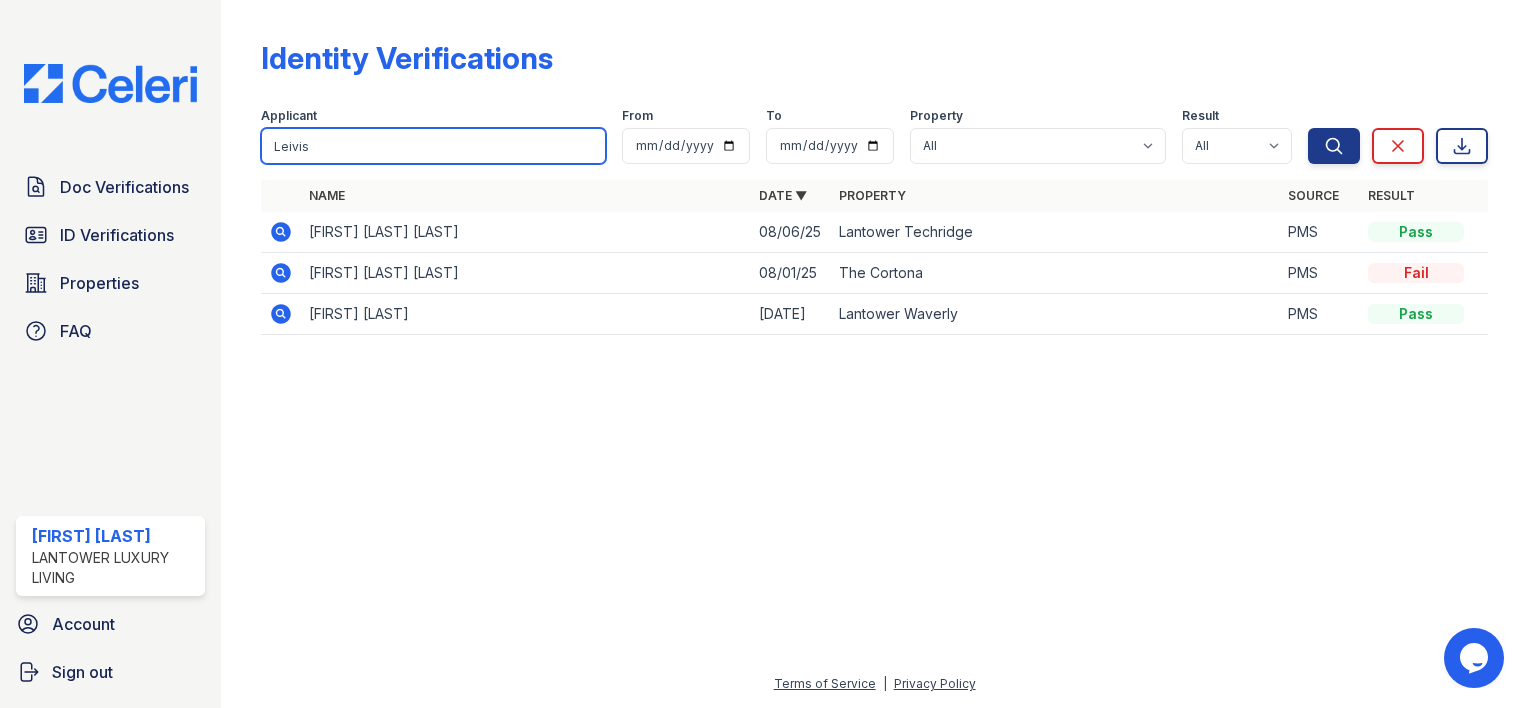 type on "Leivis" 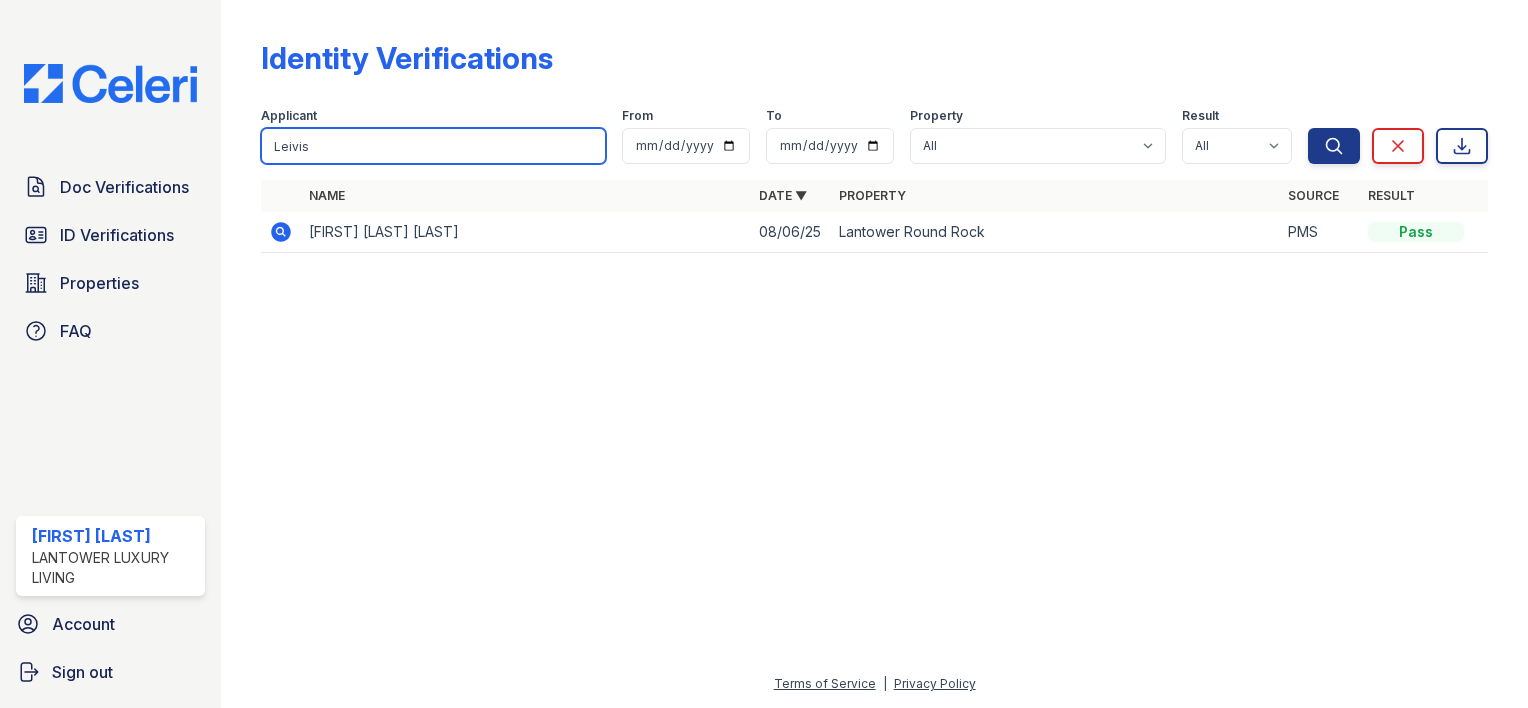 click on "Leivis" at bounding box center [433, 146] 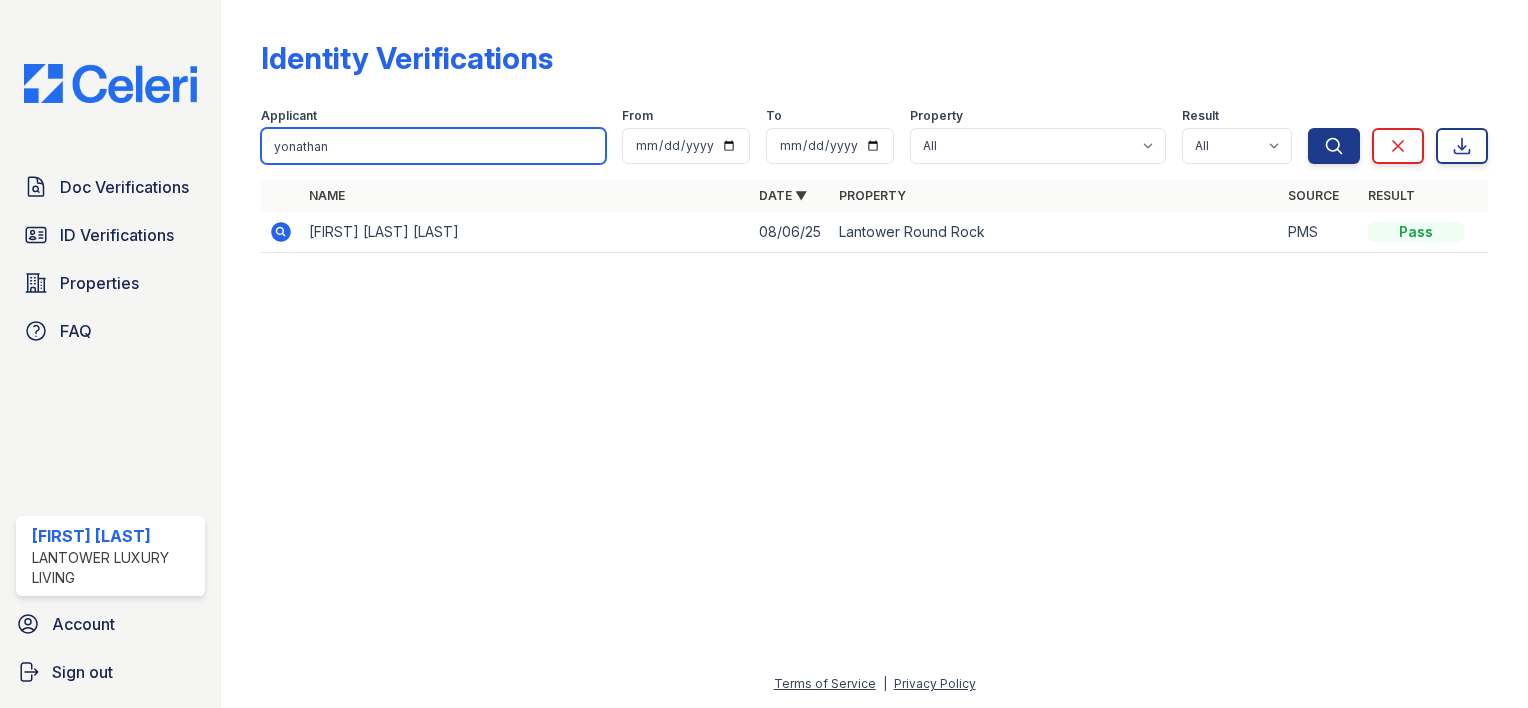 type on "yonathan" 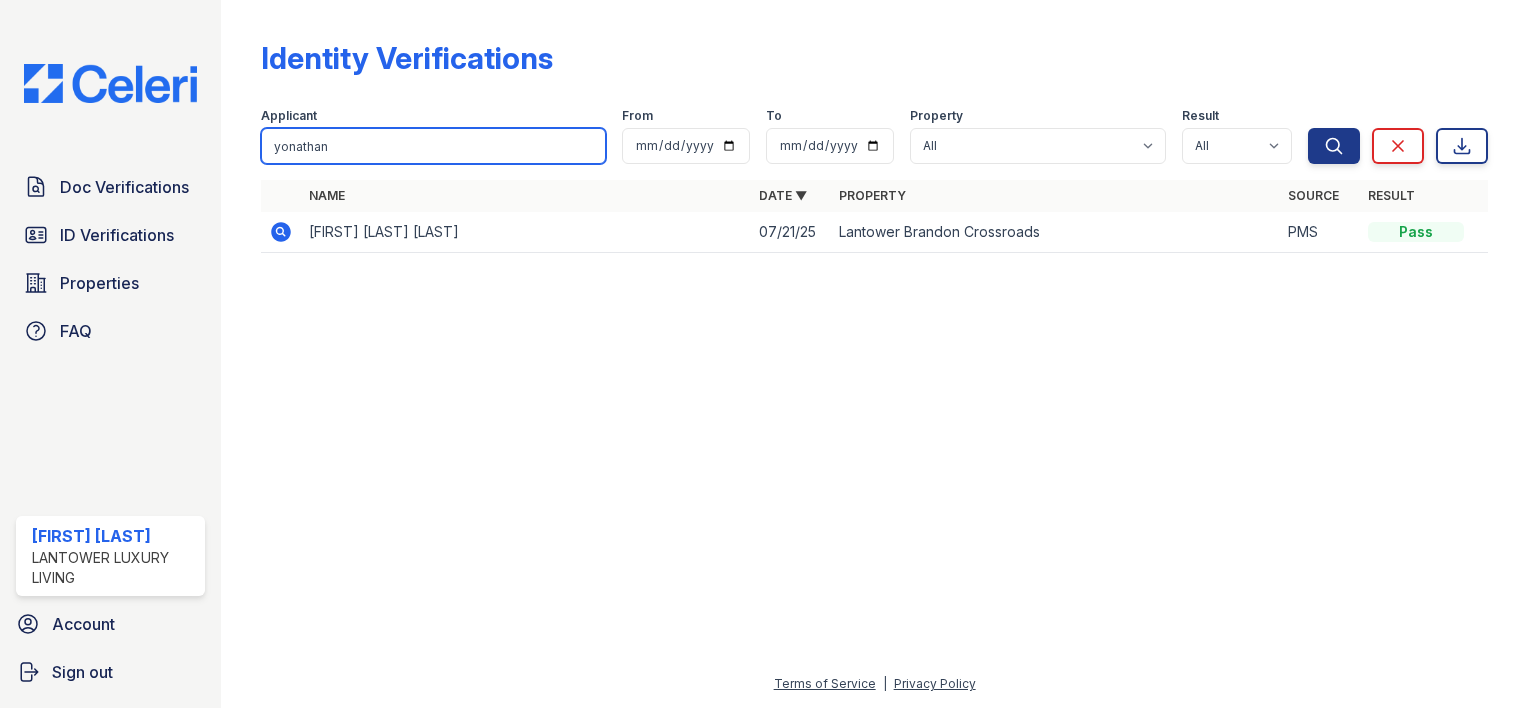 click on "yonathan" at bounding box center [433, 146] 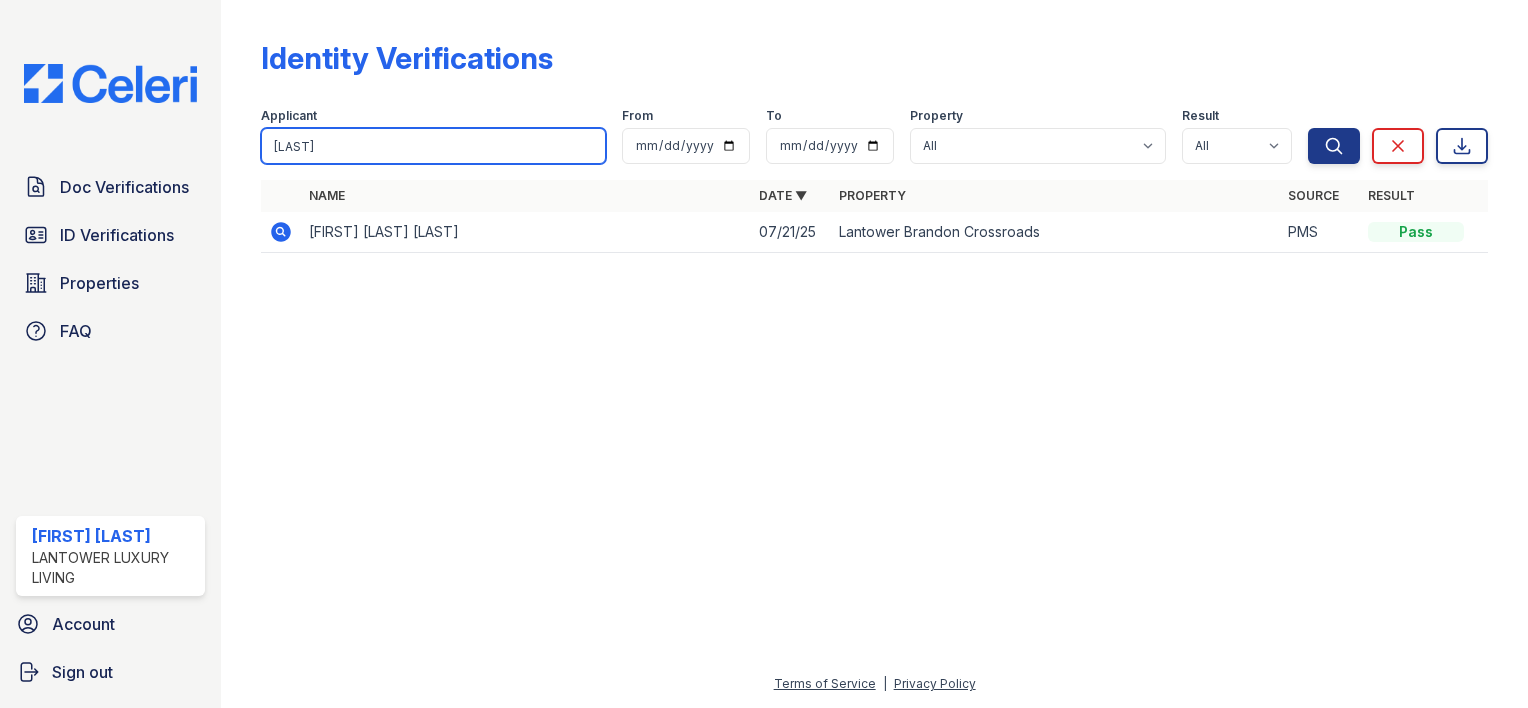 type on "sadiq" 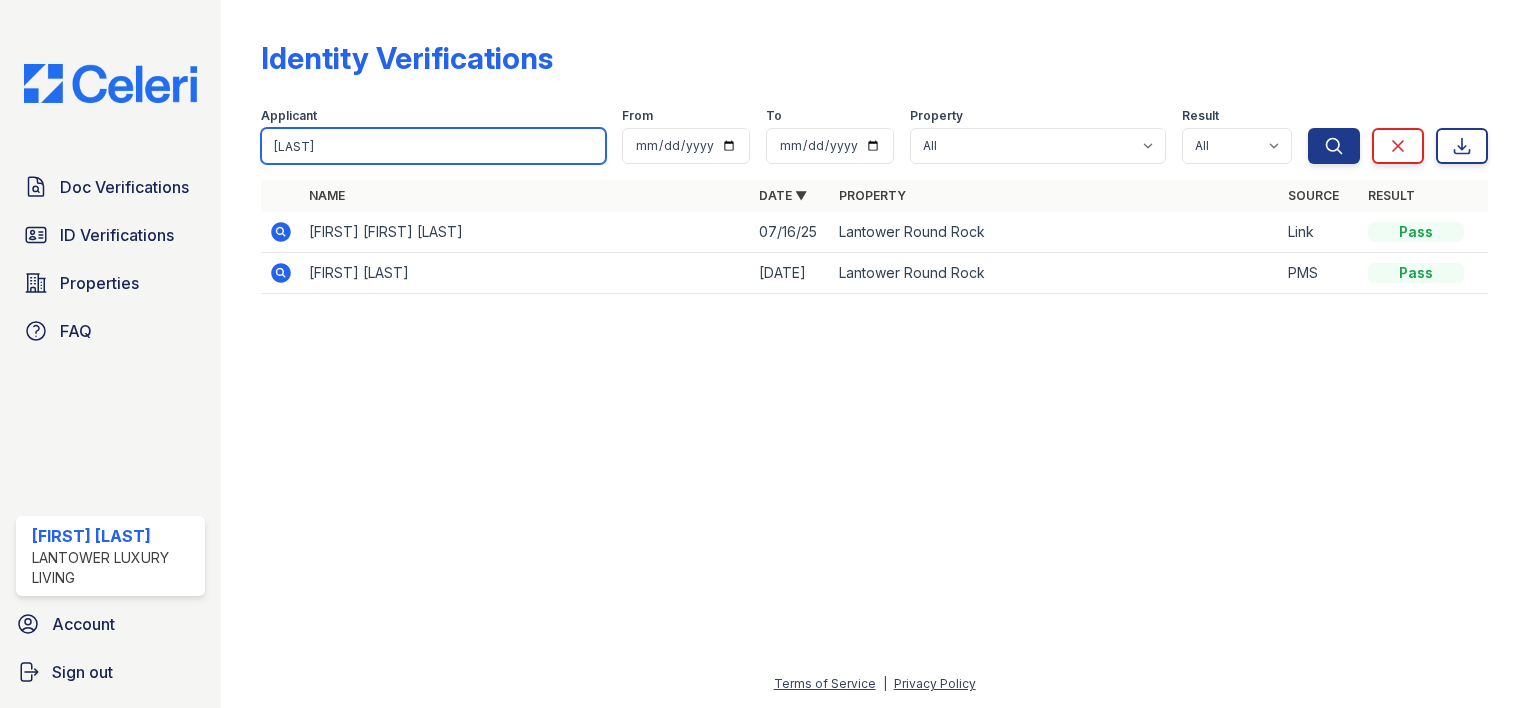 click on "sadiq" at bounding box center [433, 146] 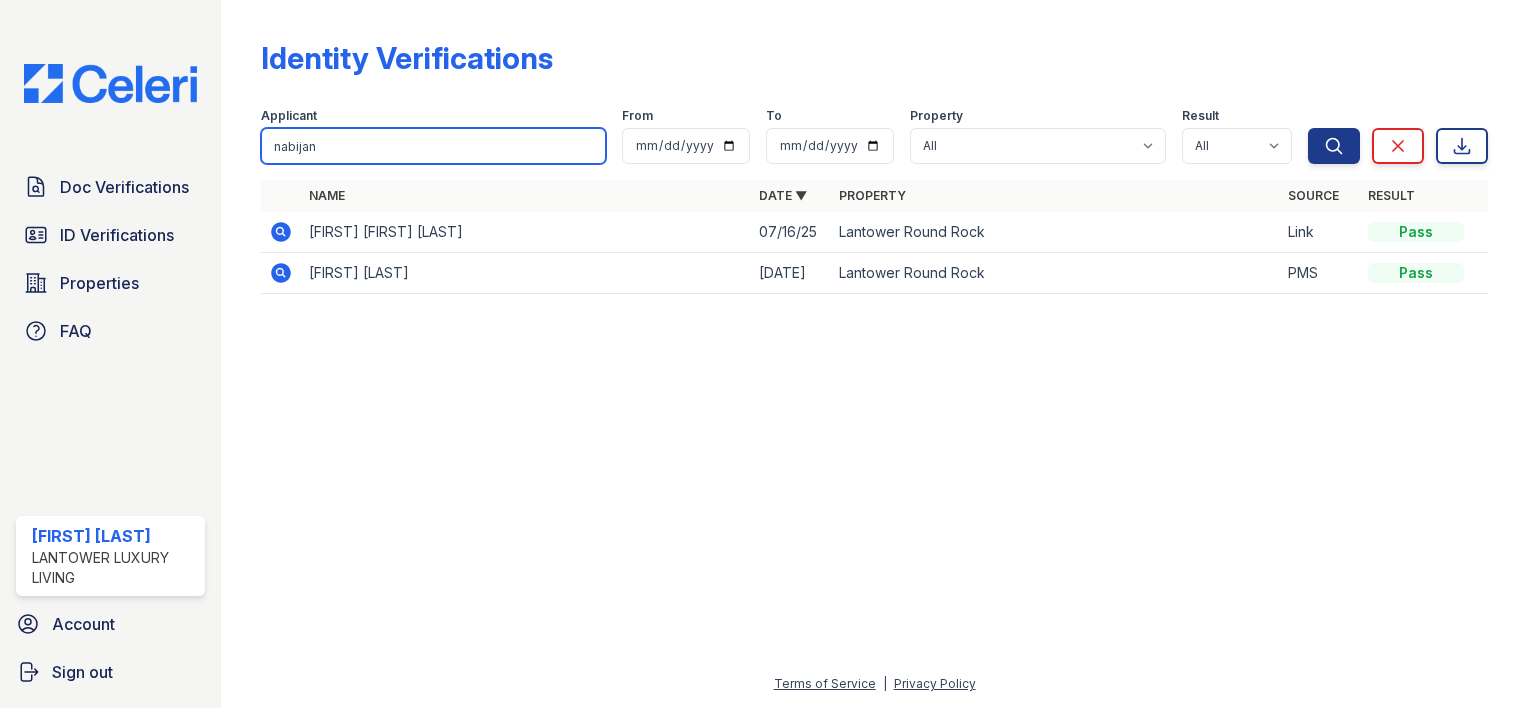 type on "nabijan" 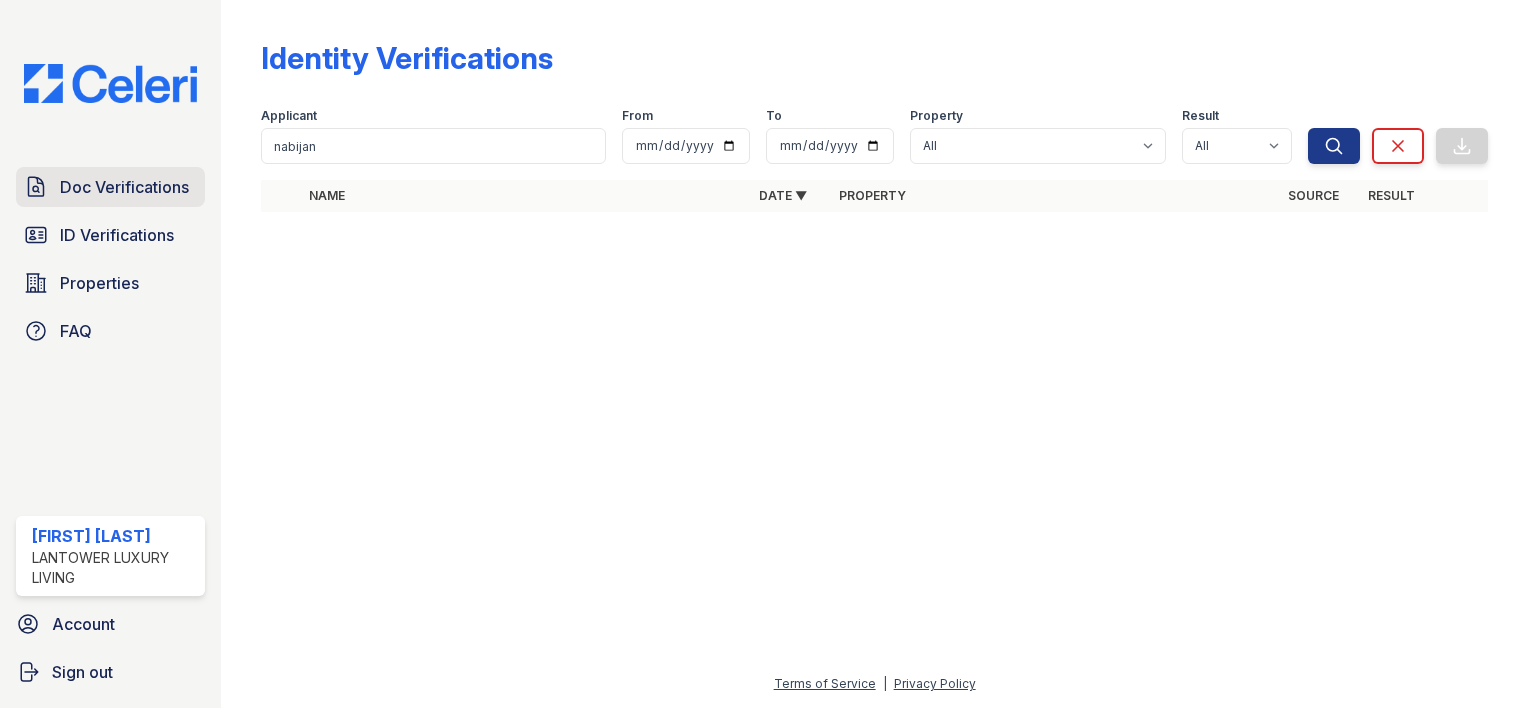click on "Doc Verifications" at bounding box center (110, 187) 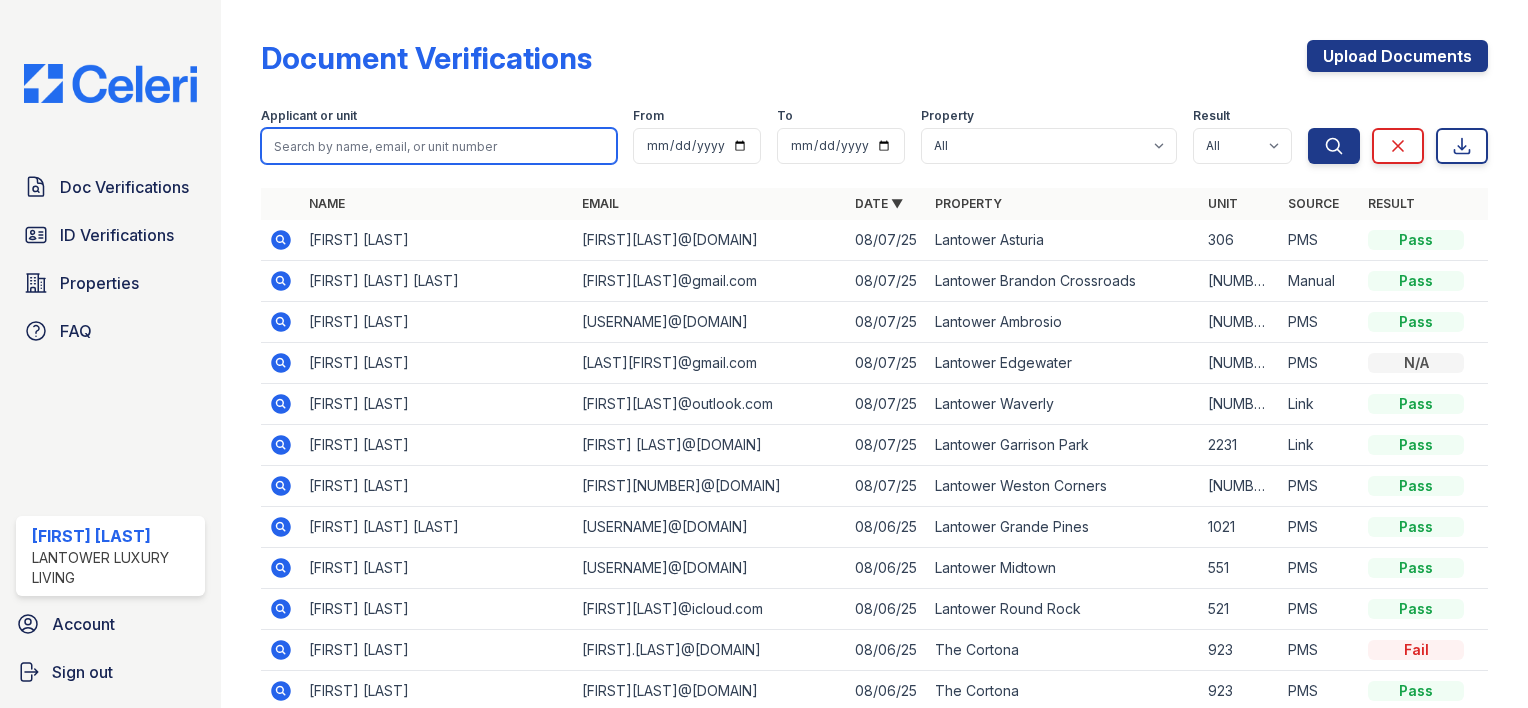 click at bounding box center [439, 146] 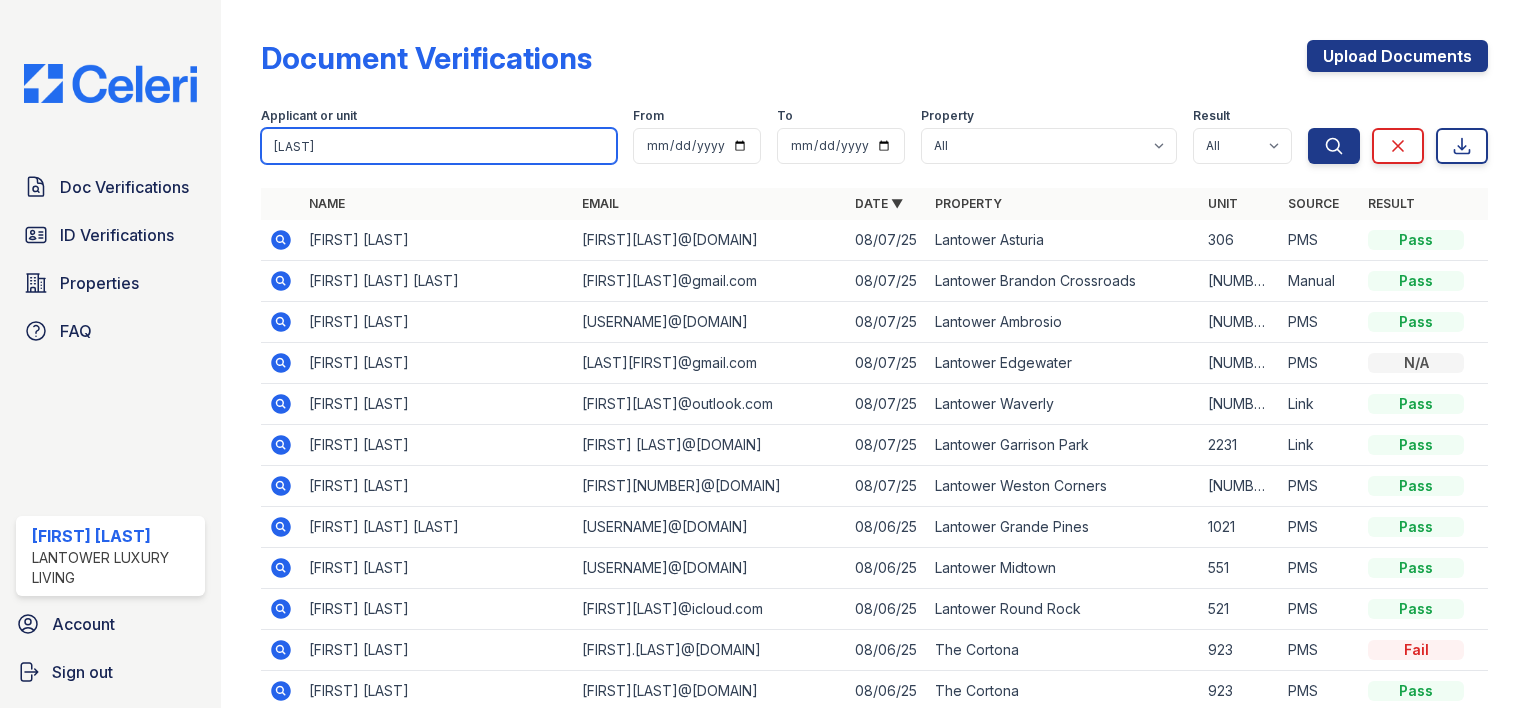 type on "sadiq" 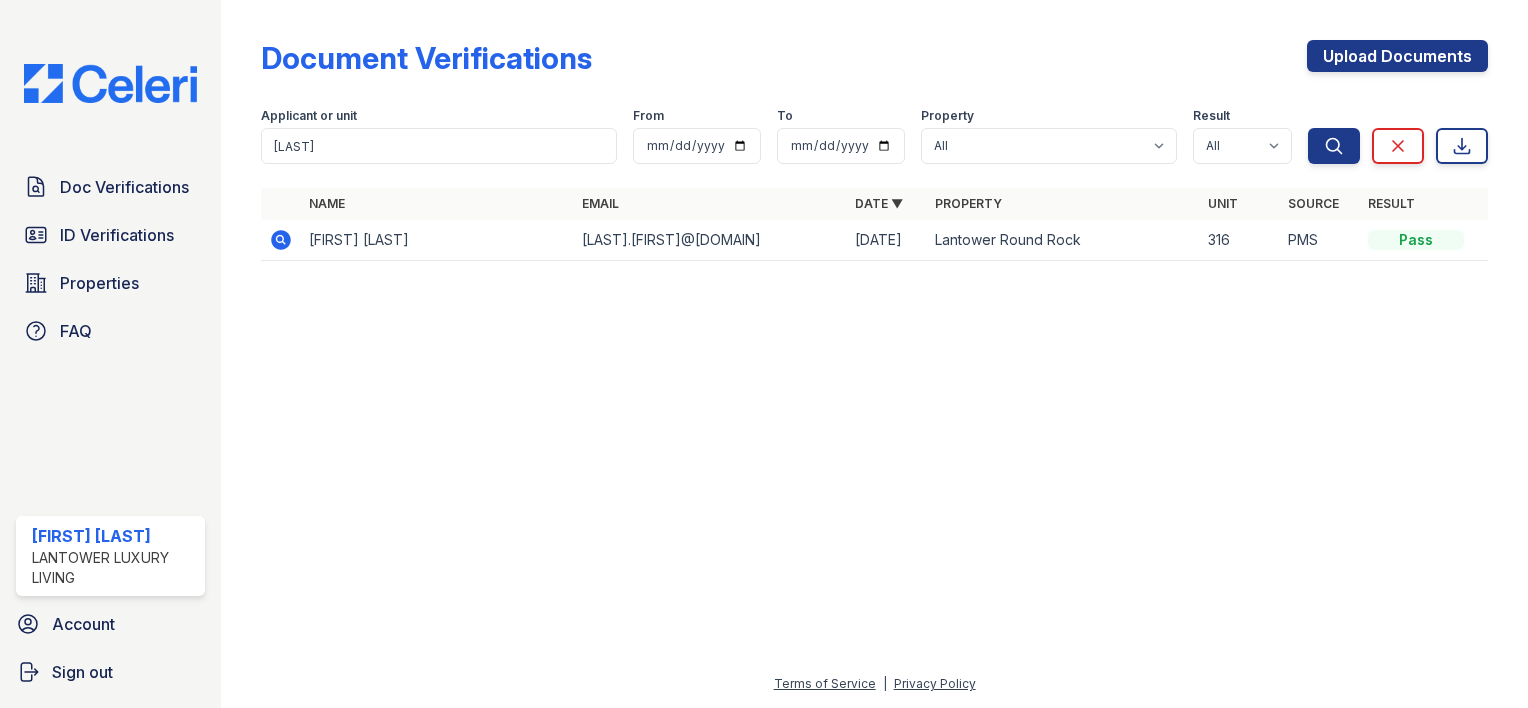 click on "Applicant or unit
sadiq
From
To
Property
All
Lantower Ambrosio
Lantower Asturia
Lantower Brandon Crossroads
Lantower Bullhouse
Lantower Cypress Creek
Lantower Edgewater
Lantower Garrison Park
Lantower Grande Flats
Lantower Grande Pines
Lantower Legacy Lakes
Lantower Midtown
Lantower Round Rock
Lantower Techridge
Lantower Waverly
Lantower West Love
Lantower Weston Corners
Lantower Westshore
Realm at Patterson Place
Residences at the Collection
South Side on Lamar
The Cortona
Tortuga Bay
Result
All
Pass
Caution
Fail
N/a
Search
Clear
Export
Search
Clear" at bounding box center (874, 132) 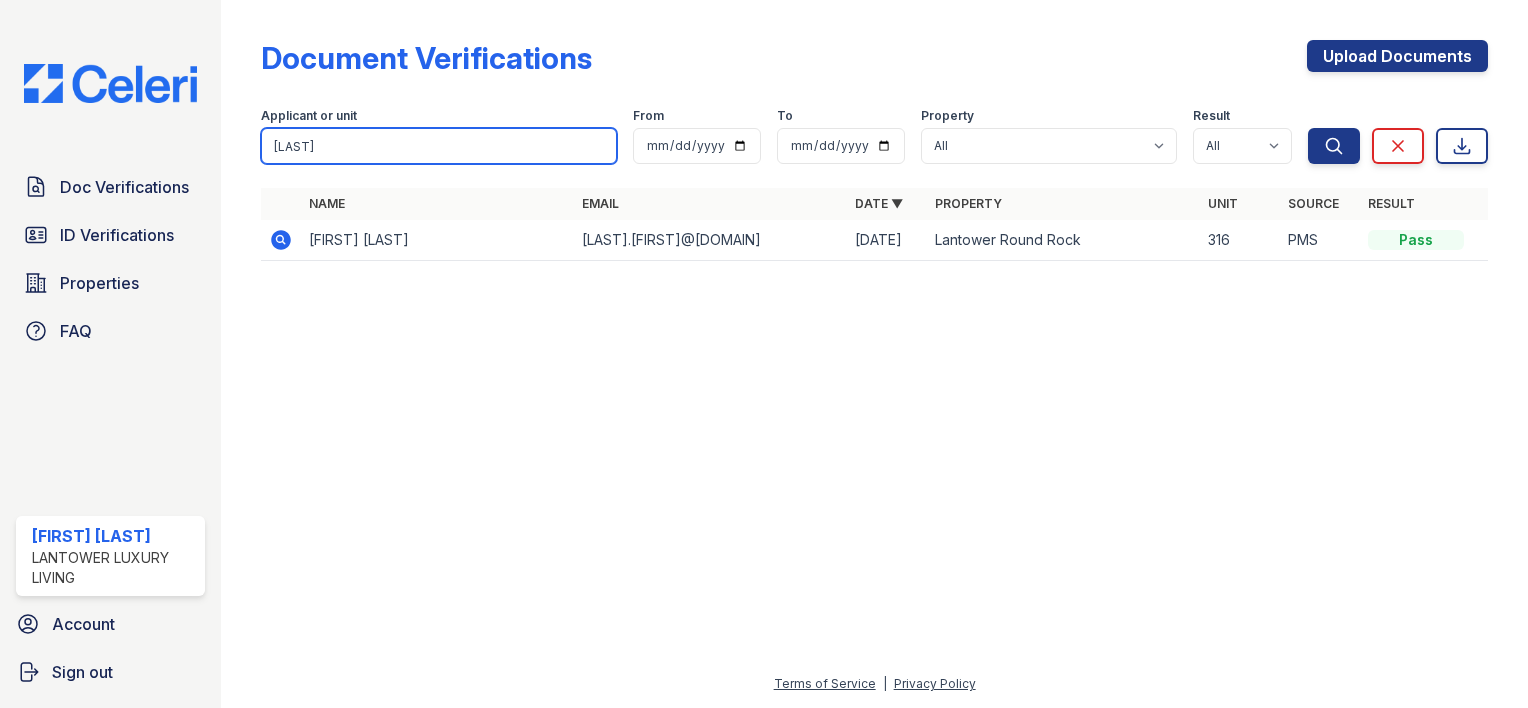 click on "sadiq" at bounding box center (439, 146) 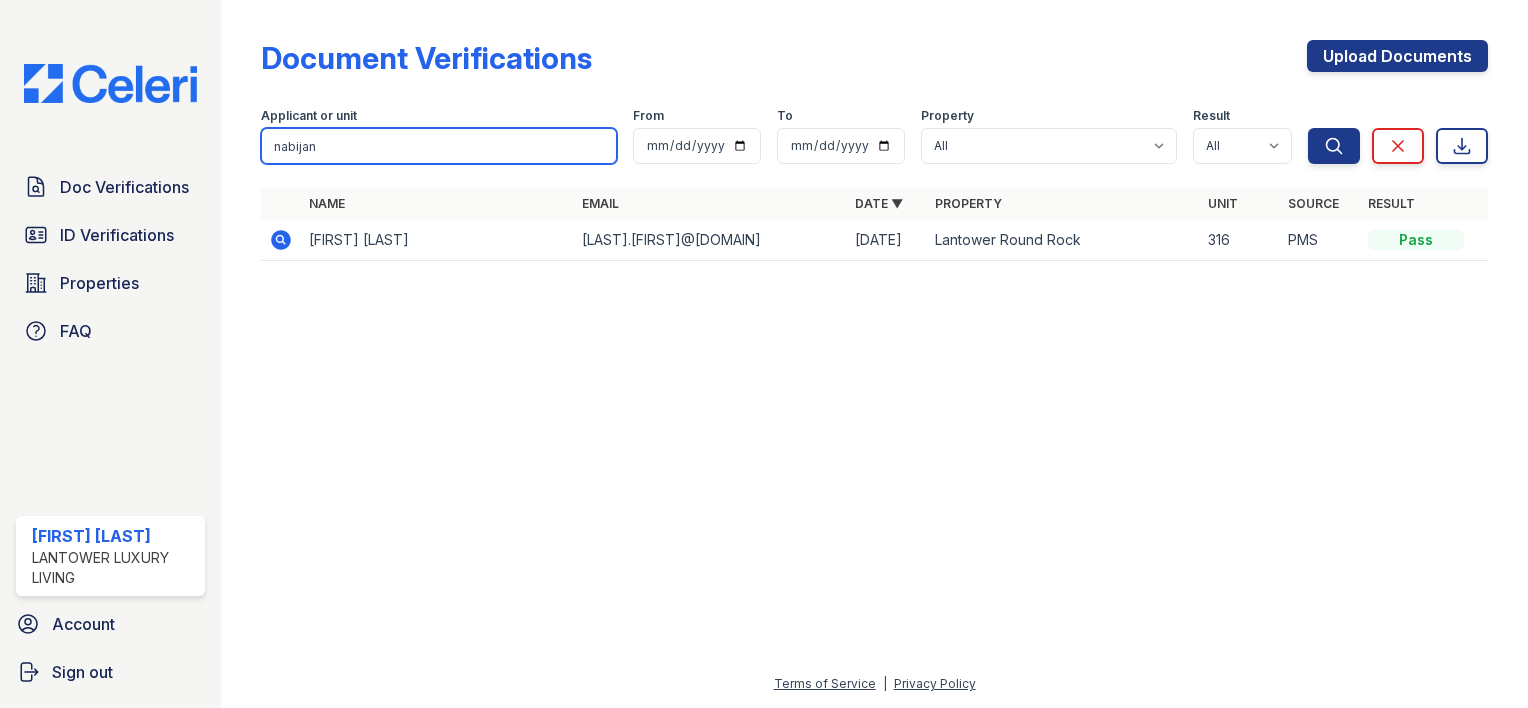 type on "nabijan" 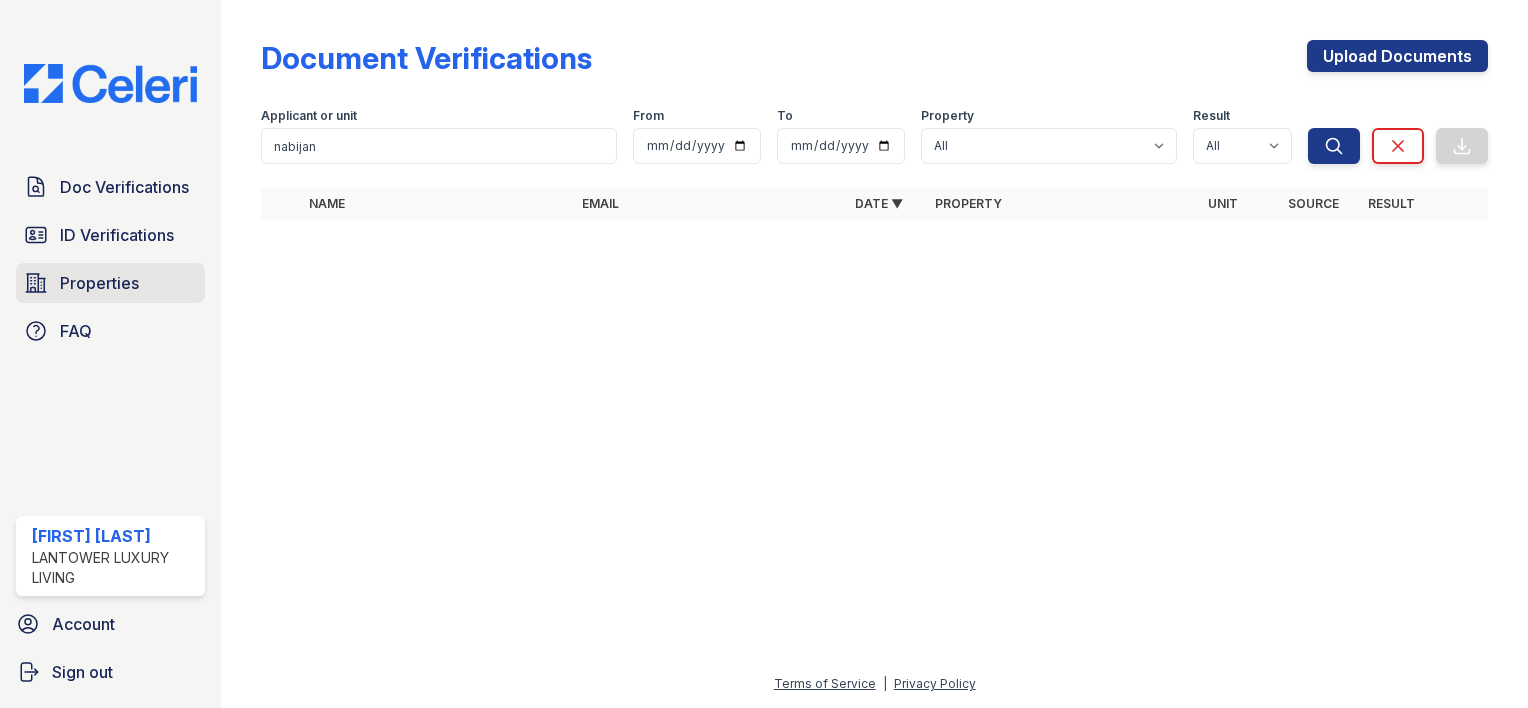 click on "Properties" at bounding box center [110, 283] 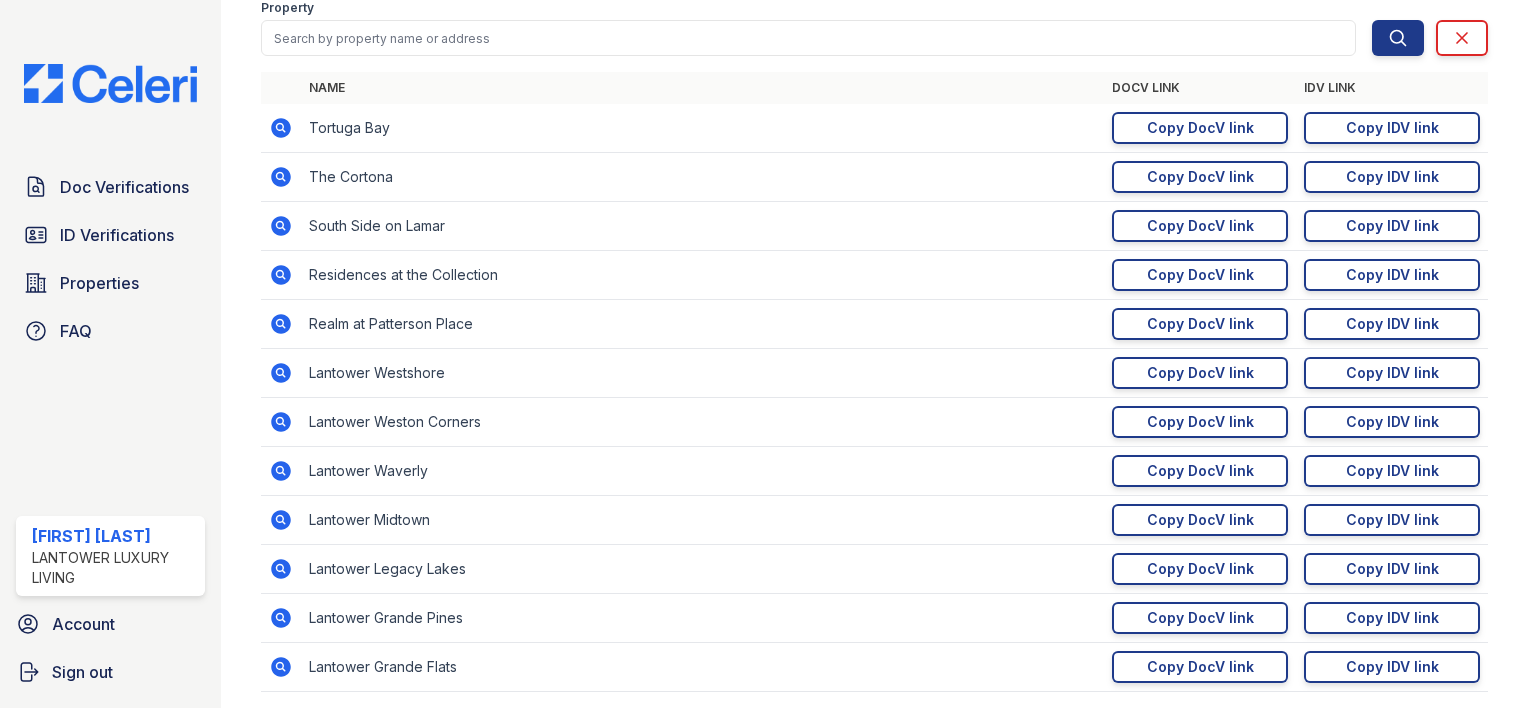 scroll, scrollTop: 204, scrollLeft: 0, axis: vertical 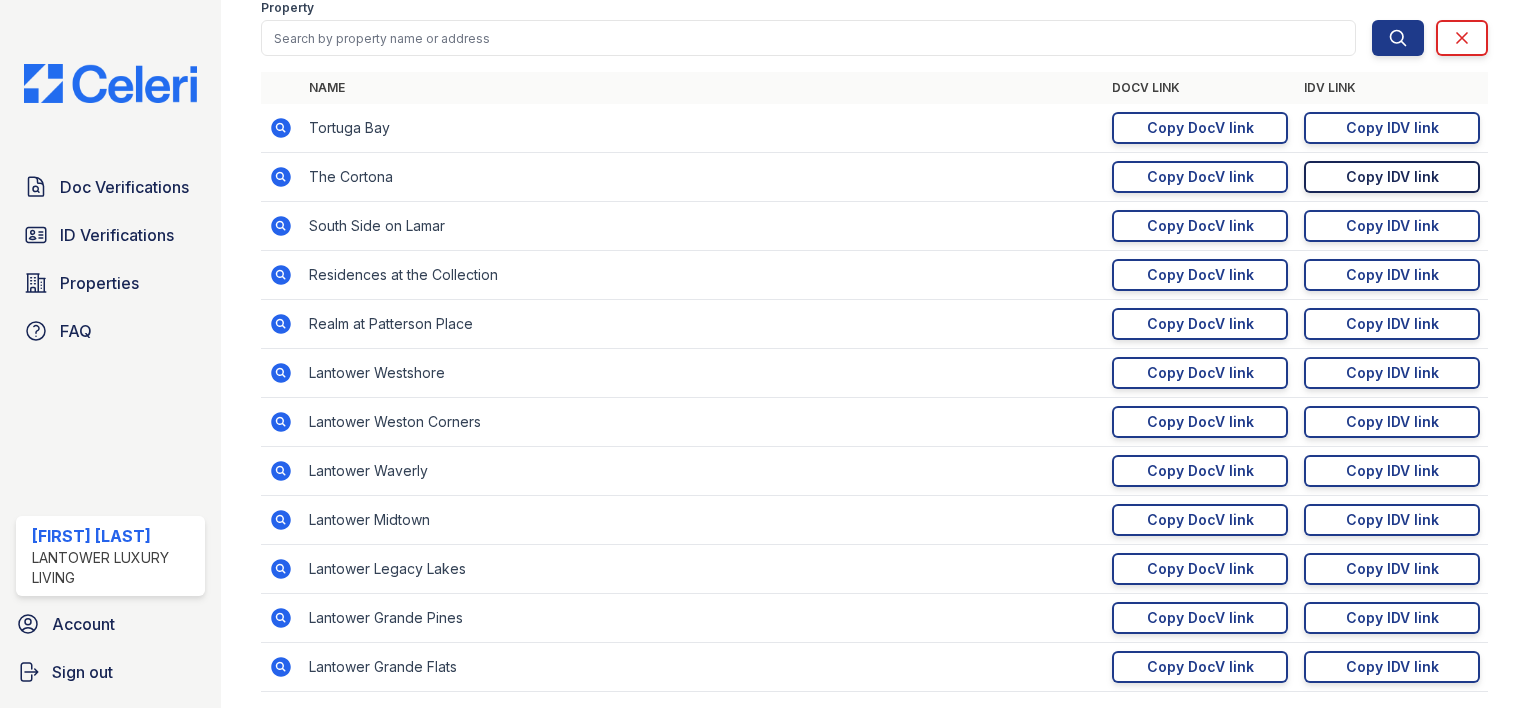 click on "Copy IDV link" at bounding box center [1392, 177] 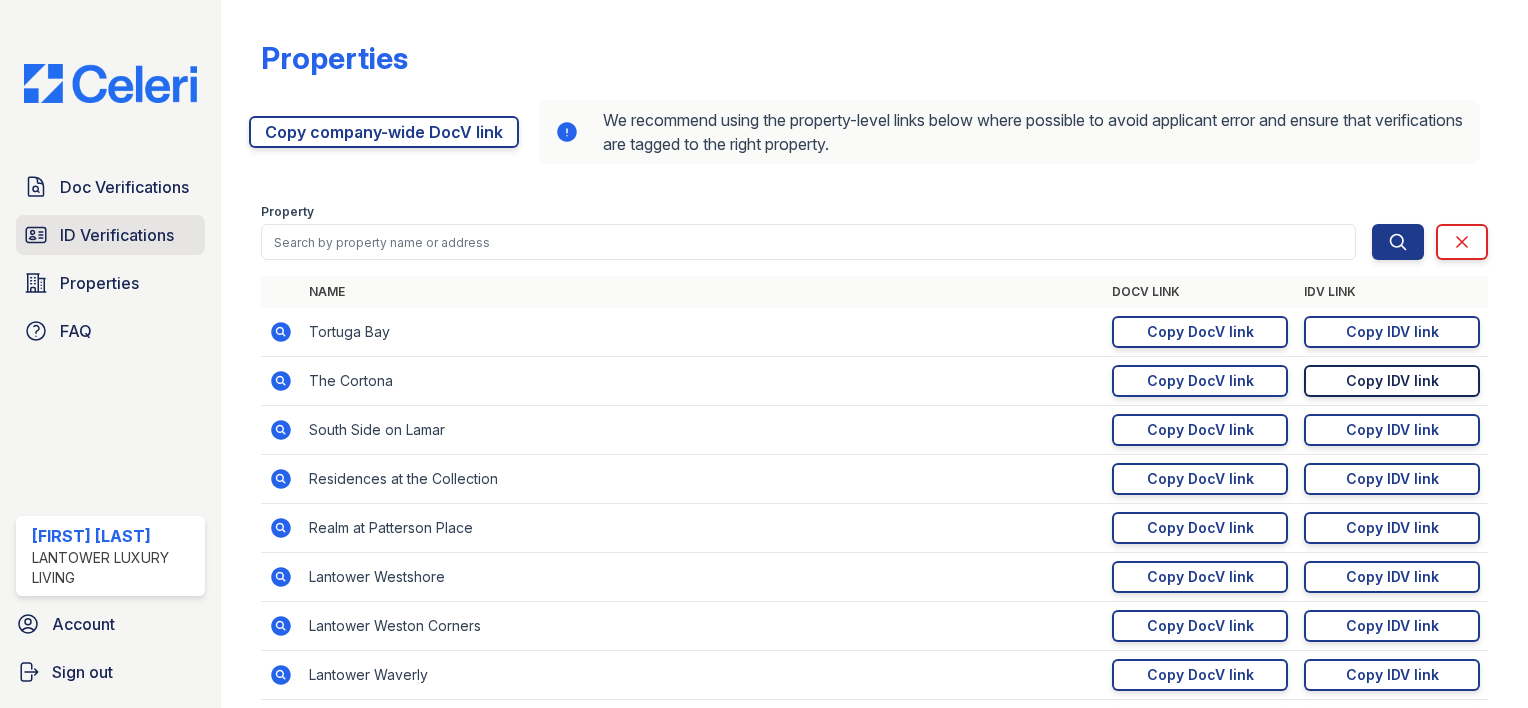click on "ID Verifications" at bounding box center [117, 235] 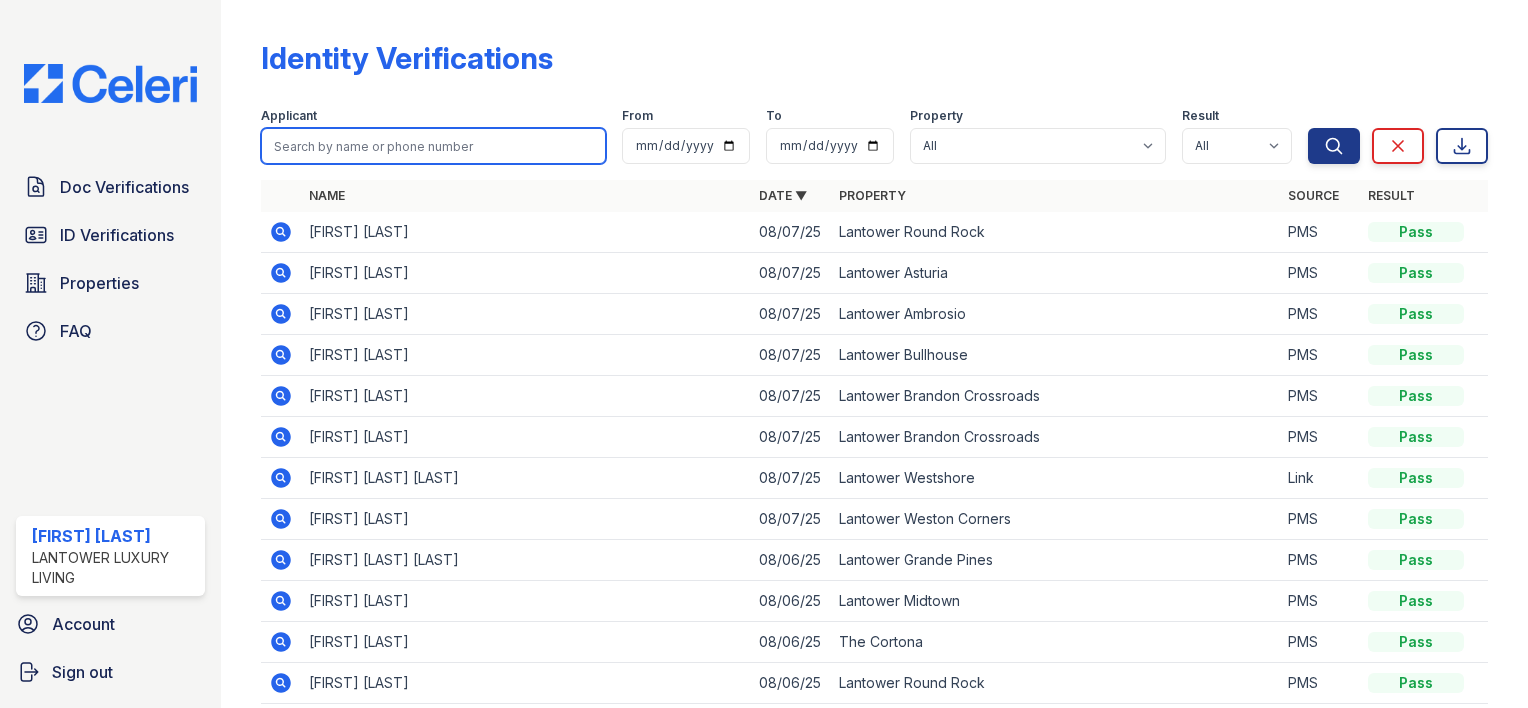 click at bounding box center [433, 146] 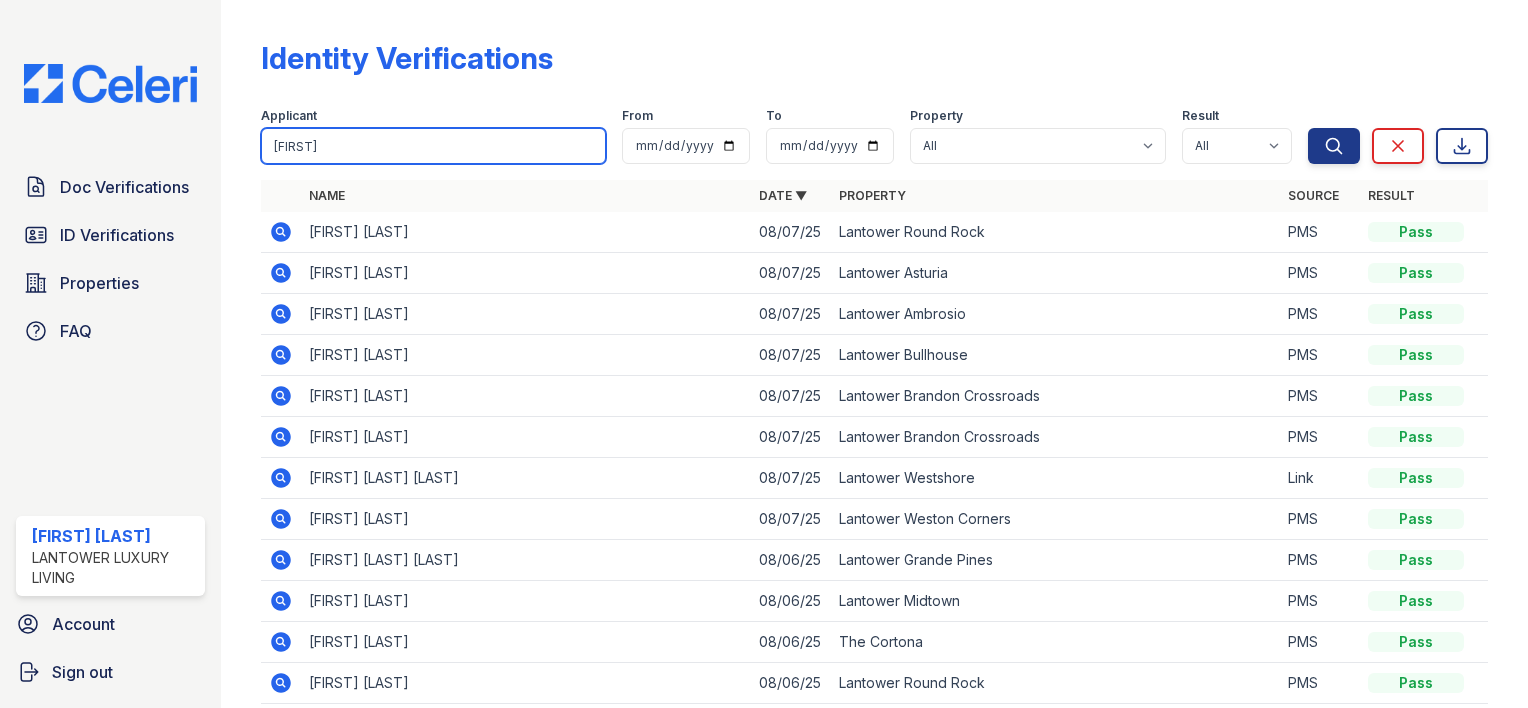 type on "mhana" 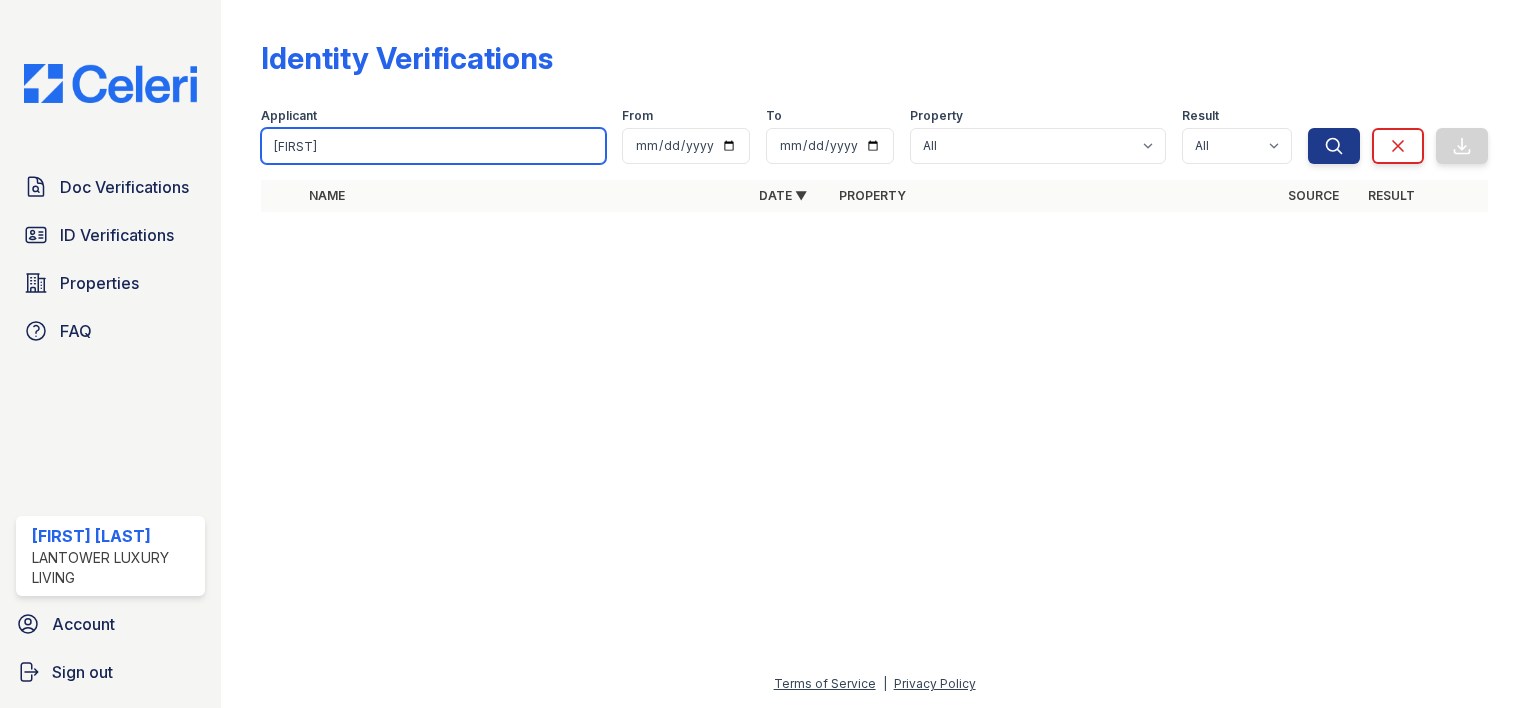 click on "mhana" at bounding box center [433, 146] 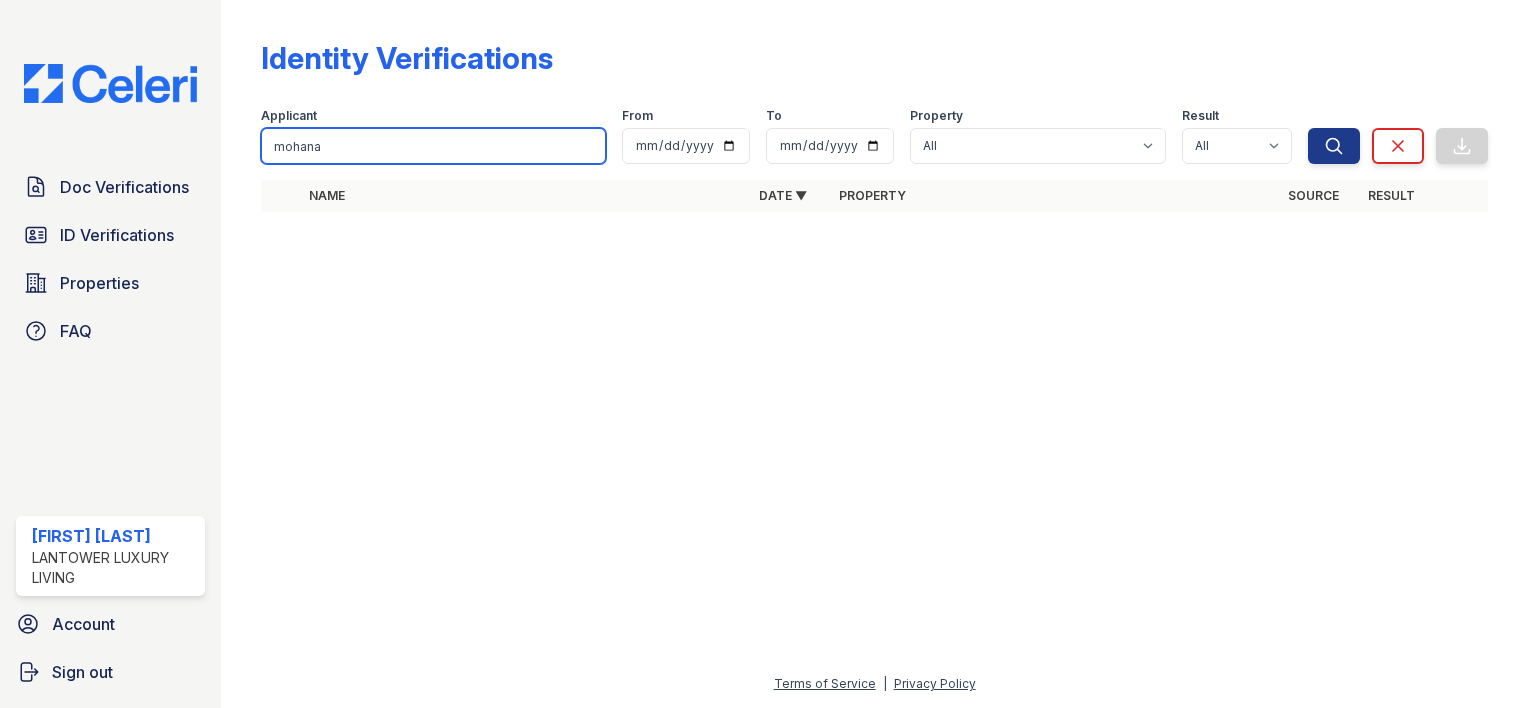 type on "mohana" 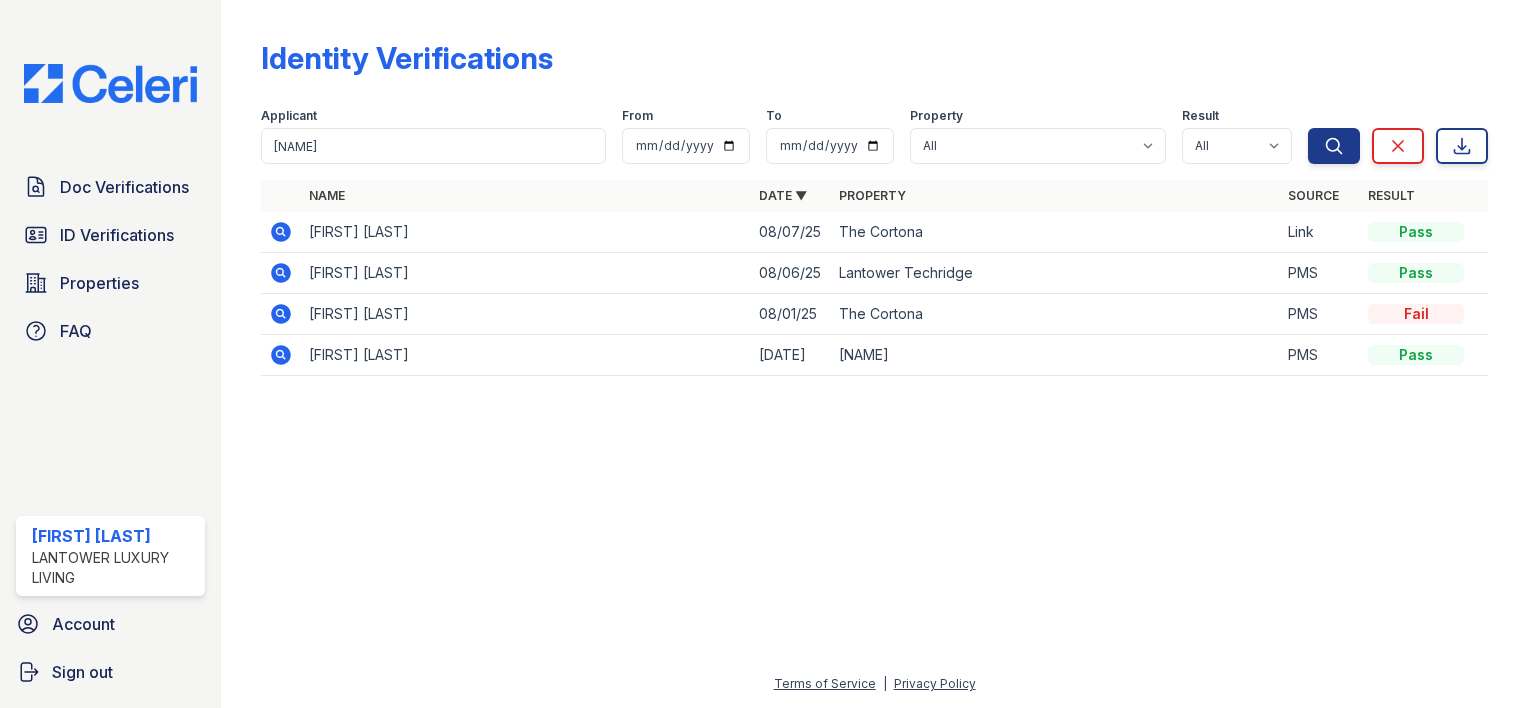 scroll, scrollTop: 0, scrollLeft: 0, axis: both 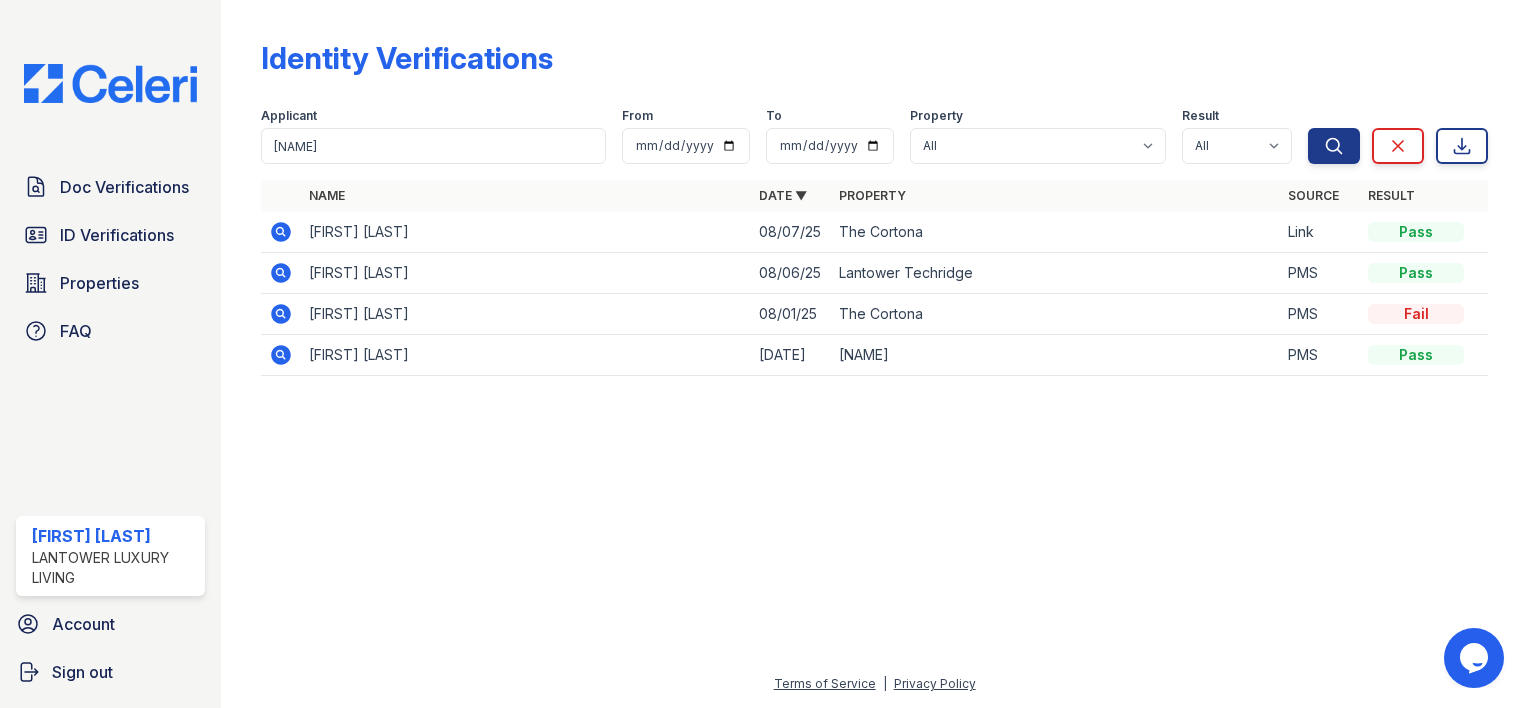 click 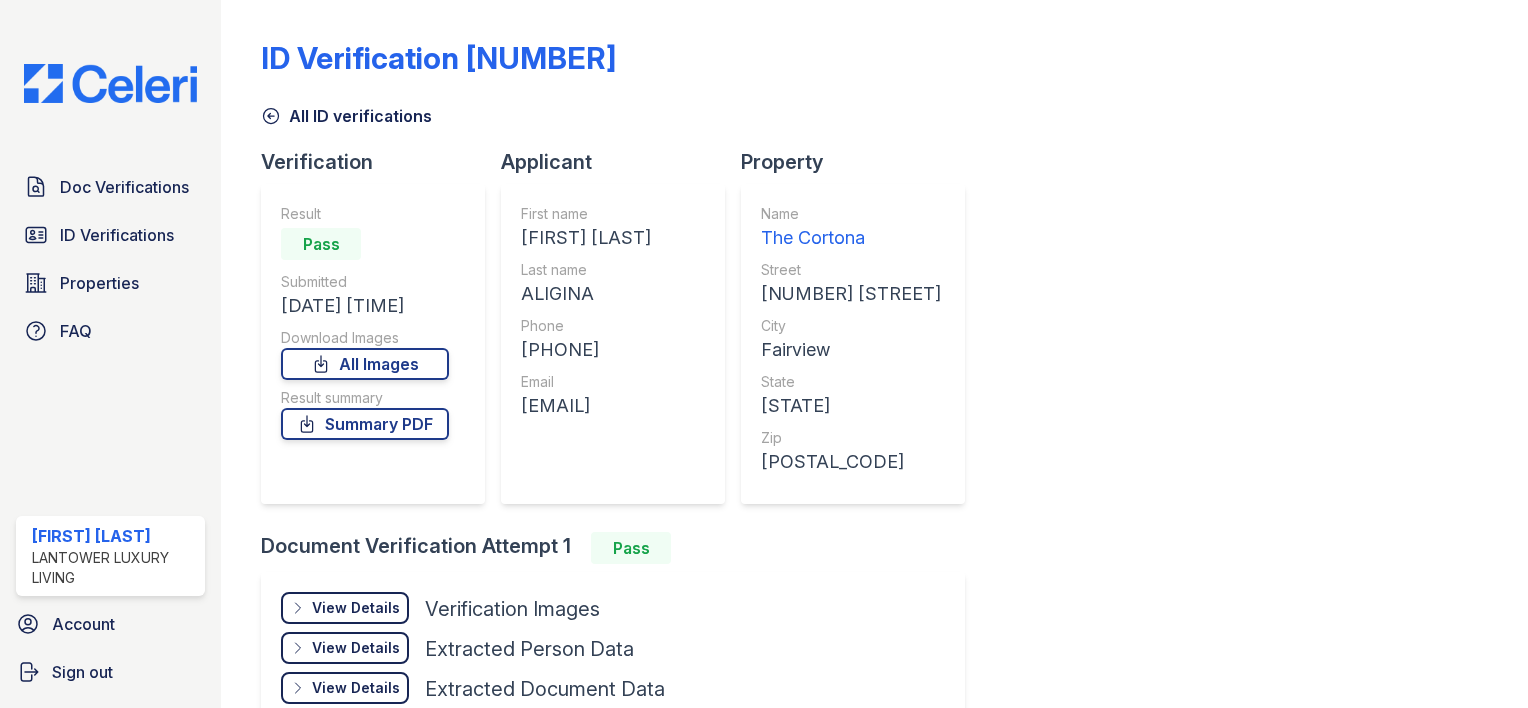 scroll, scrollTop: 0, scrollLeft: 0, axis: both 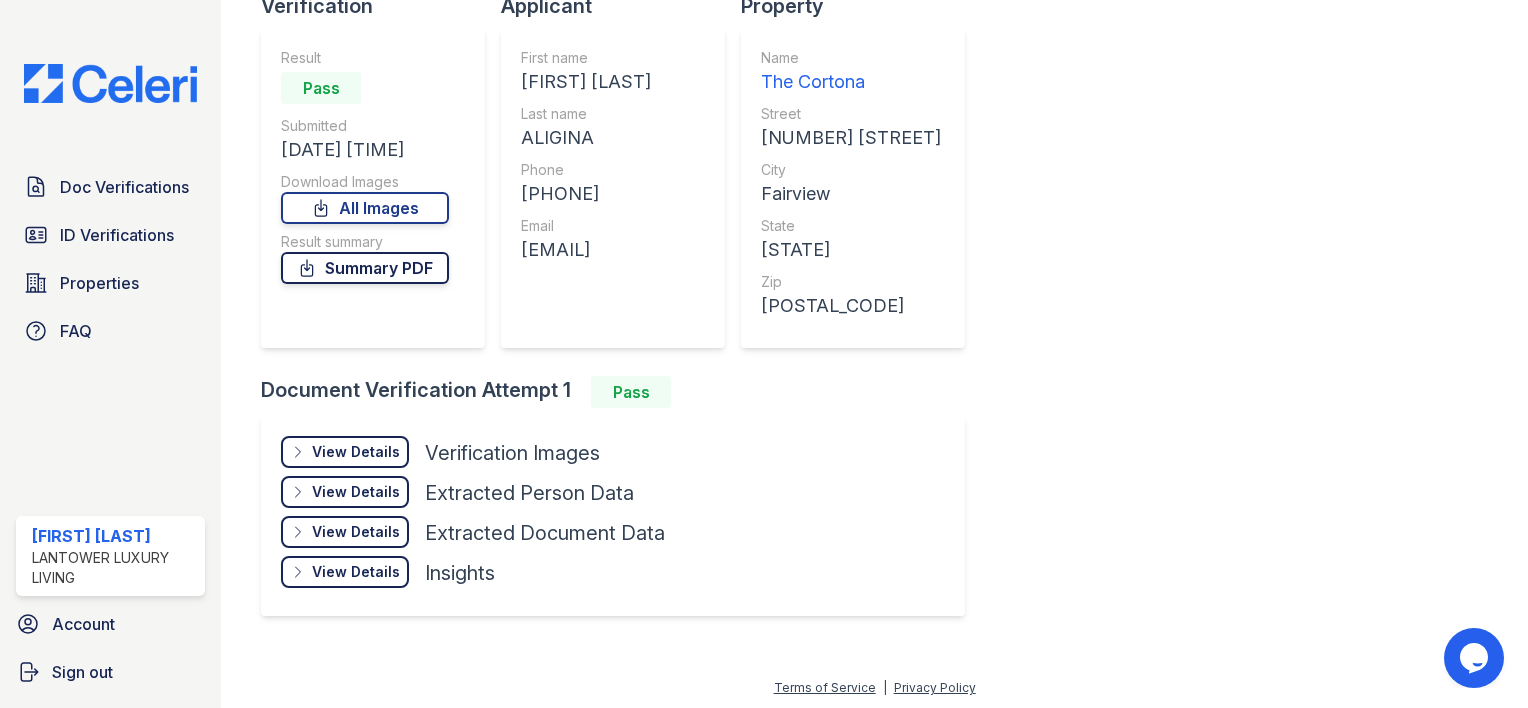 click on "Summary PDF" at bounding box center [365, 268] 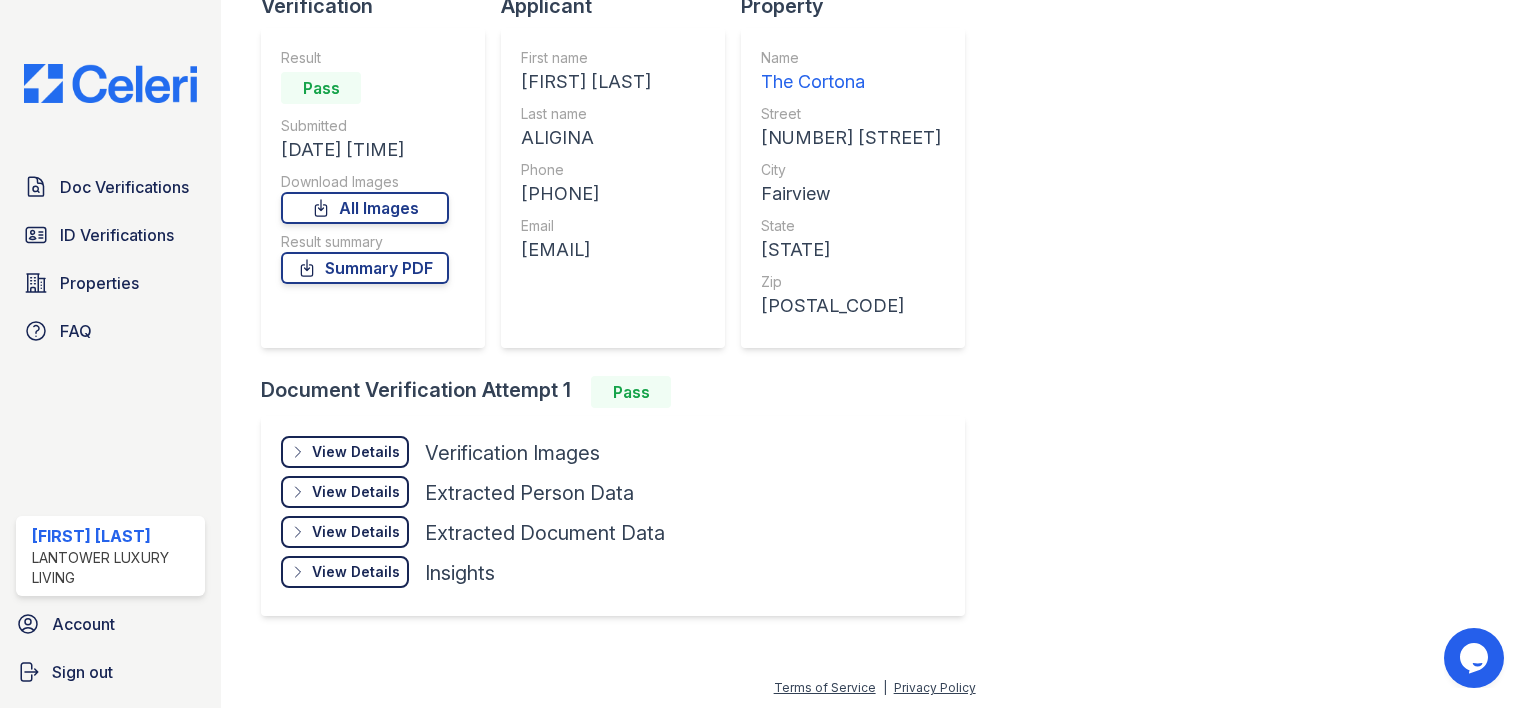 scroll, scrollTop: 0, scrollLeft: 0, axis: both 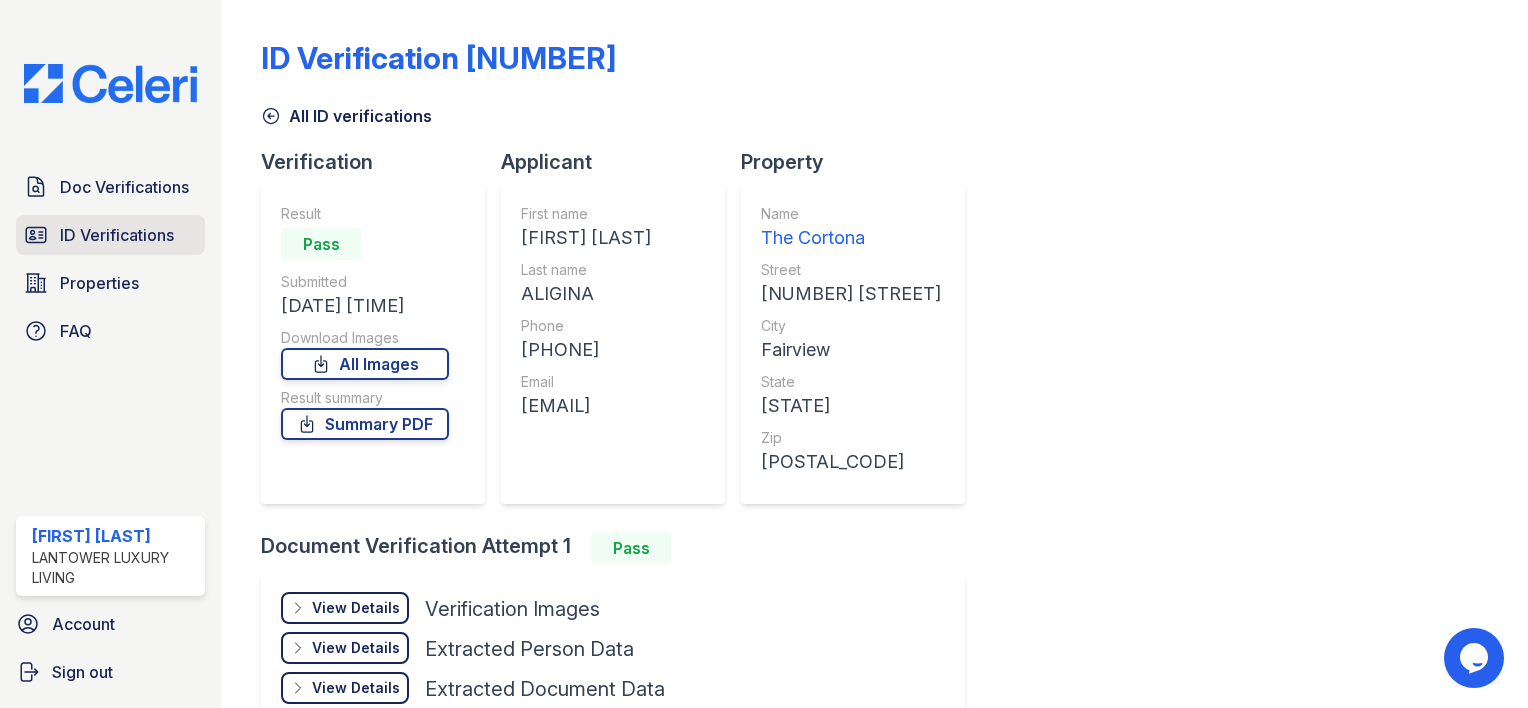 click on "ID Verifications" at bounding box center (117, 235) 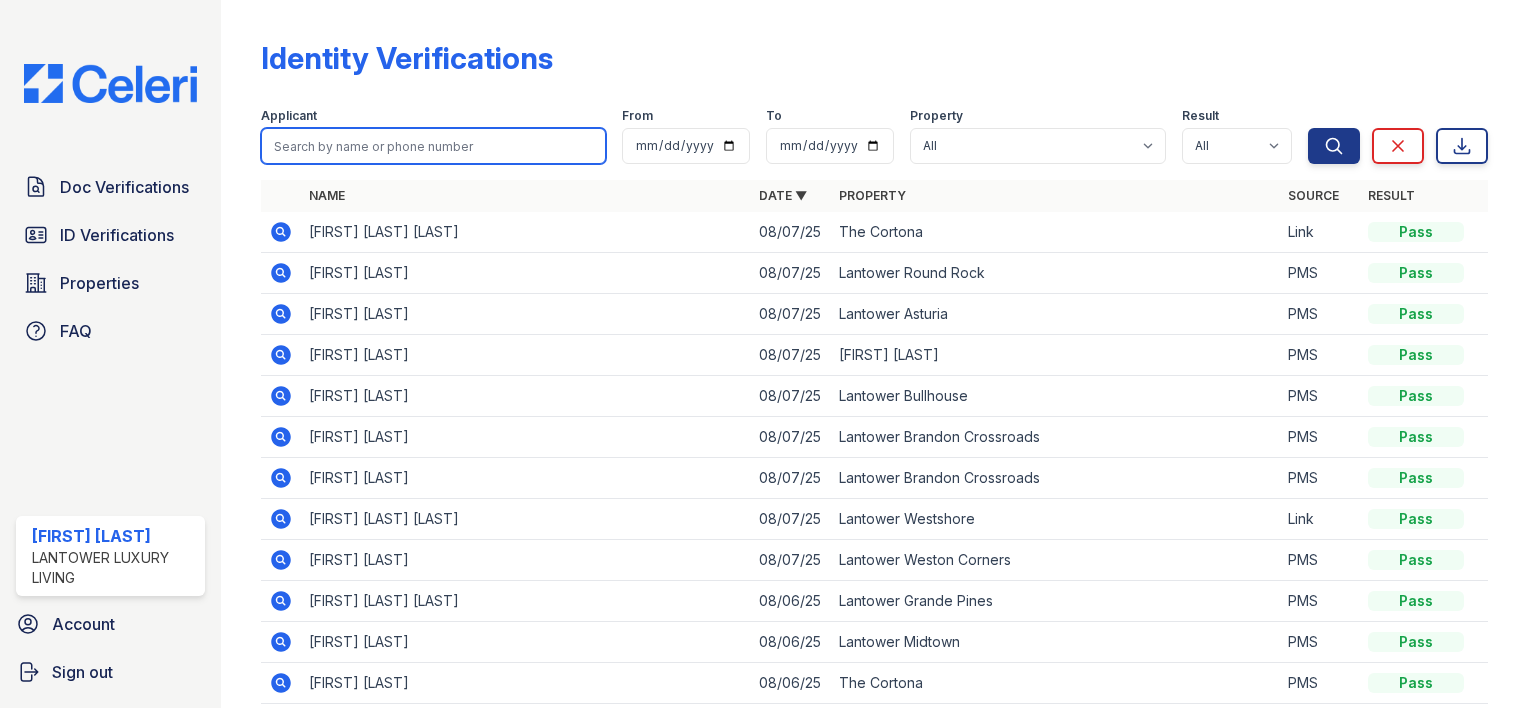 click at bounding box center (433, 146) 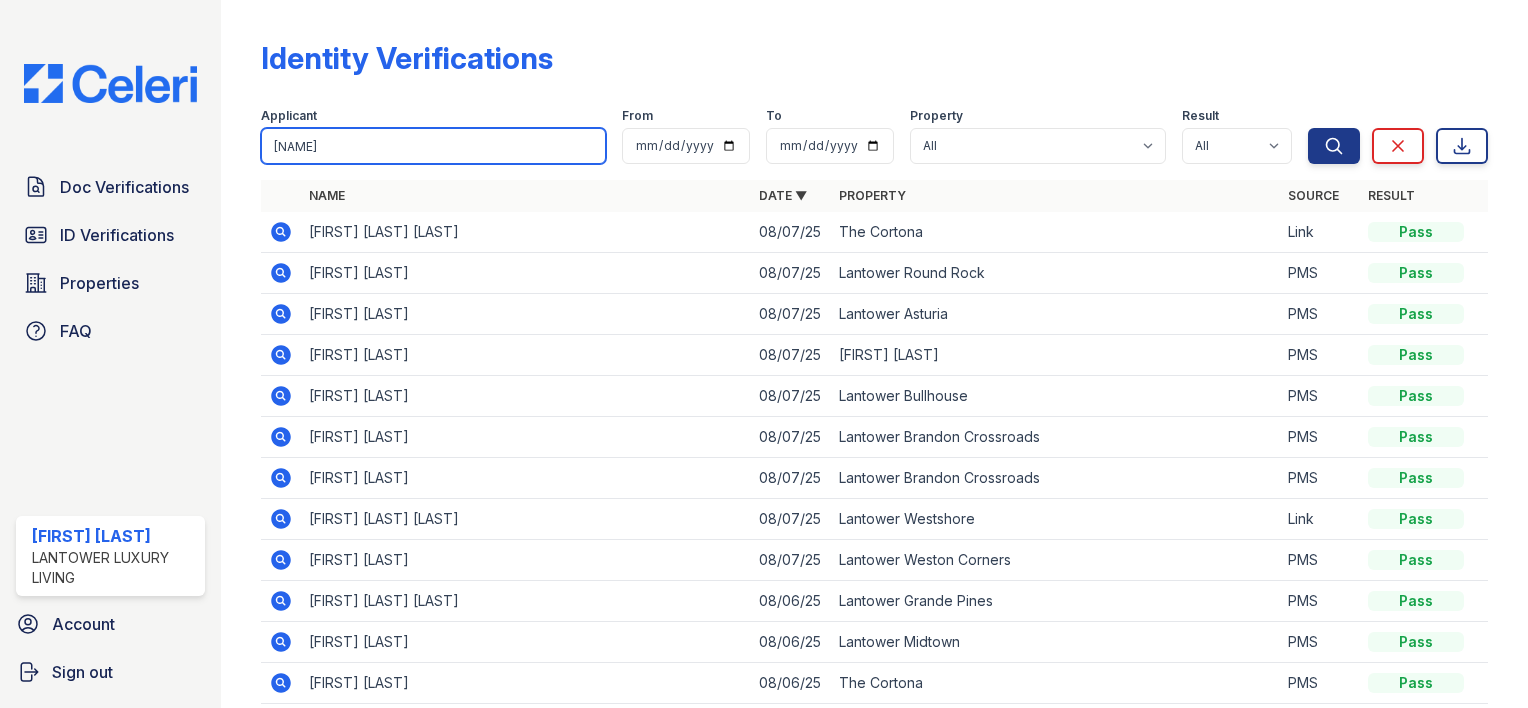 type on "[NAME]" 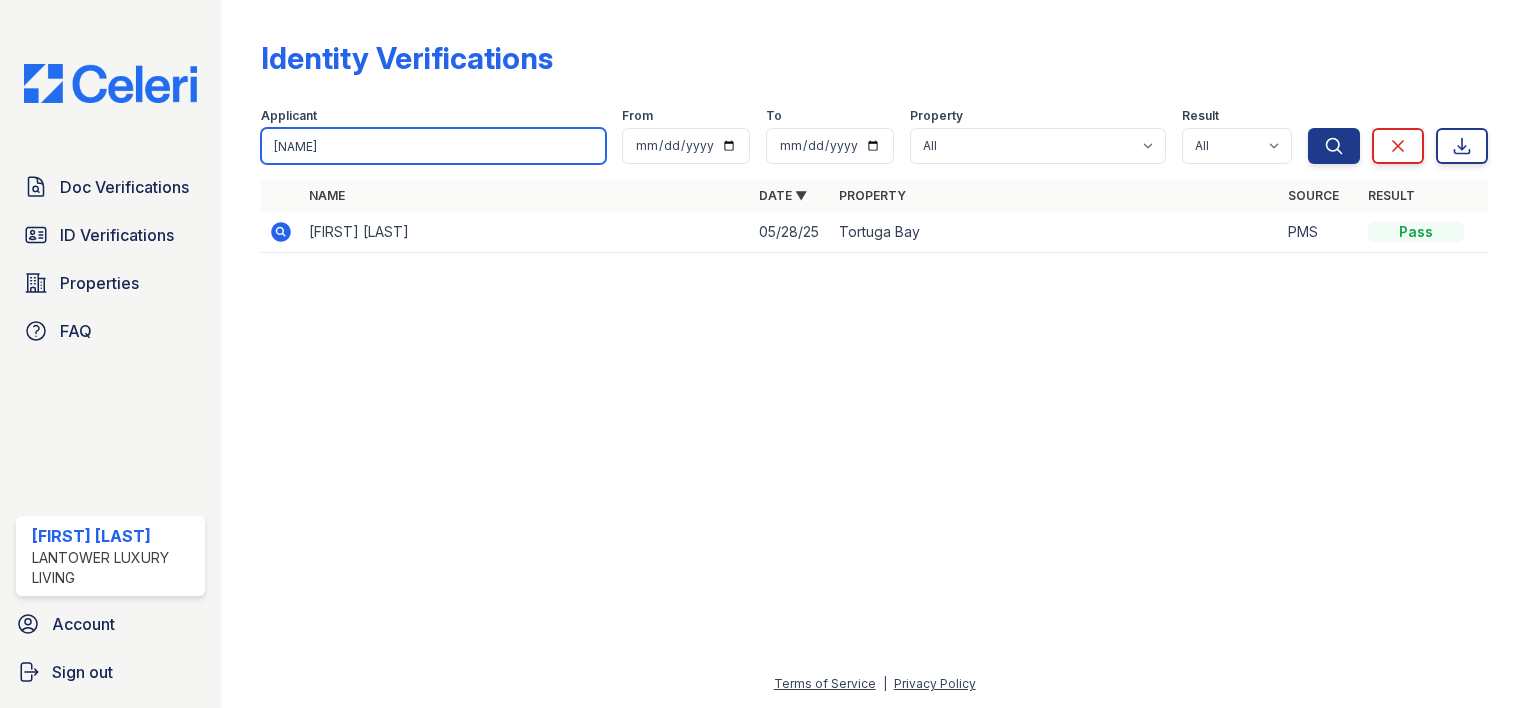click on "[NAME]" at bounding box center (433, 146) 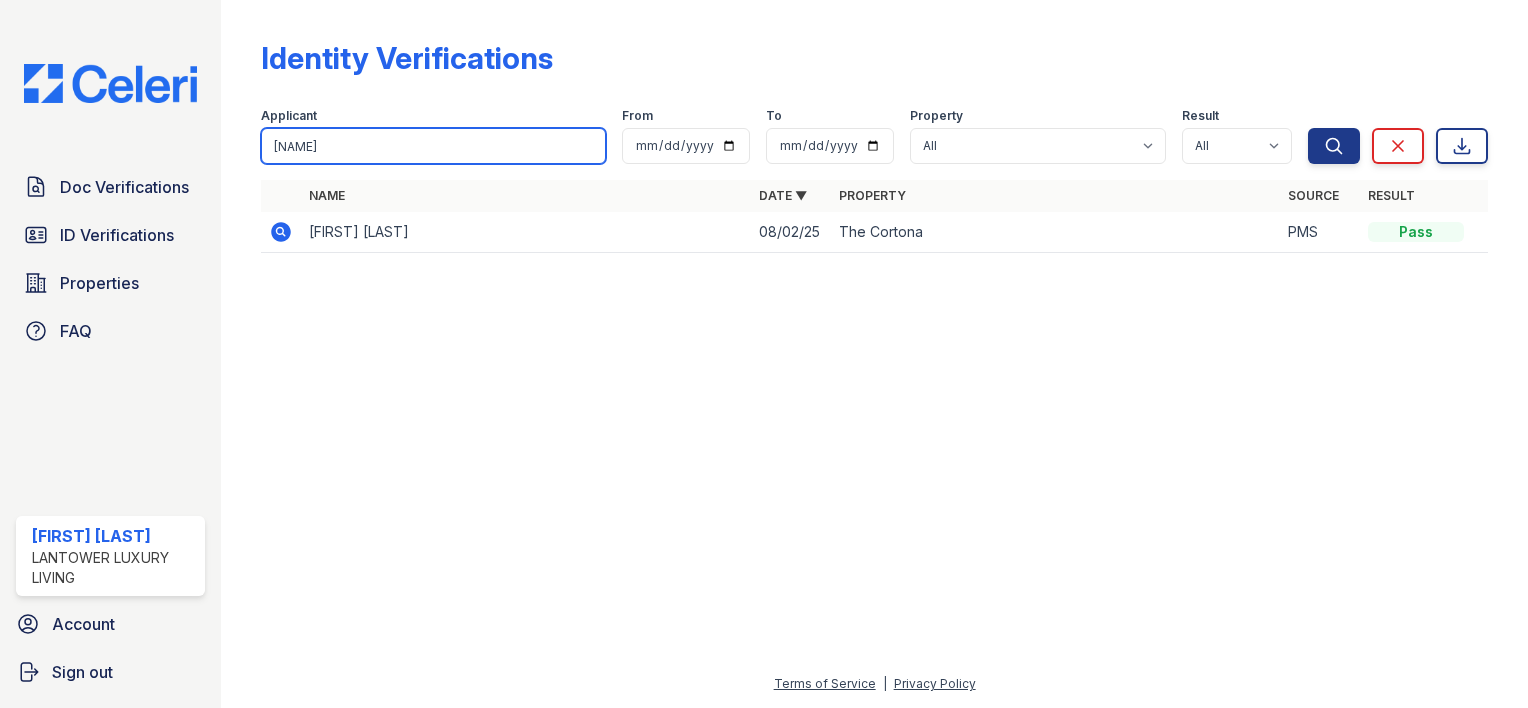 click on "[NAME]" at bounding box center (433, 146) 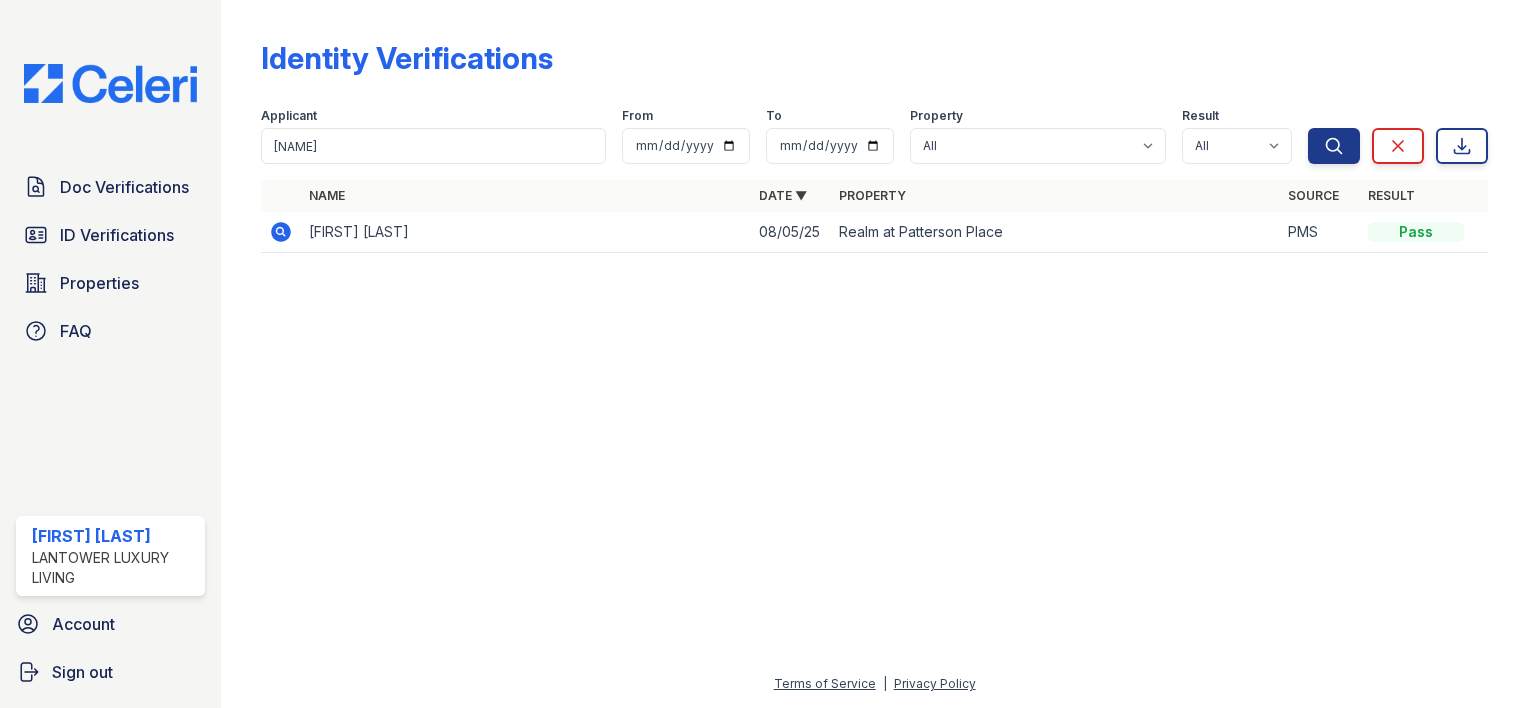 click on "[FIRST] [LAST]" at bounding box center [525, 232] 